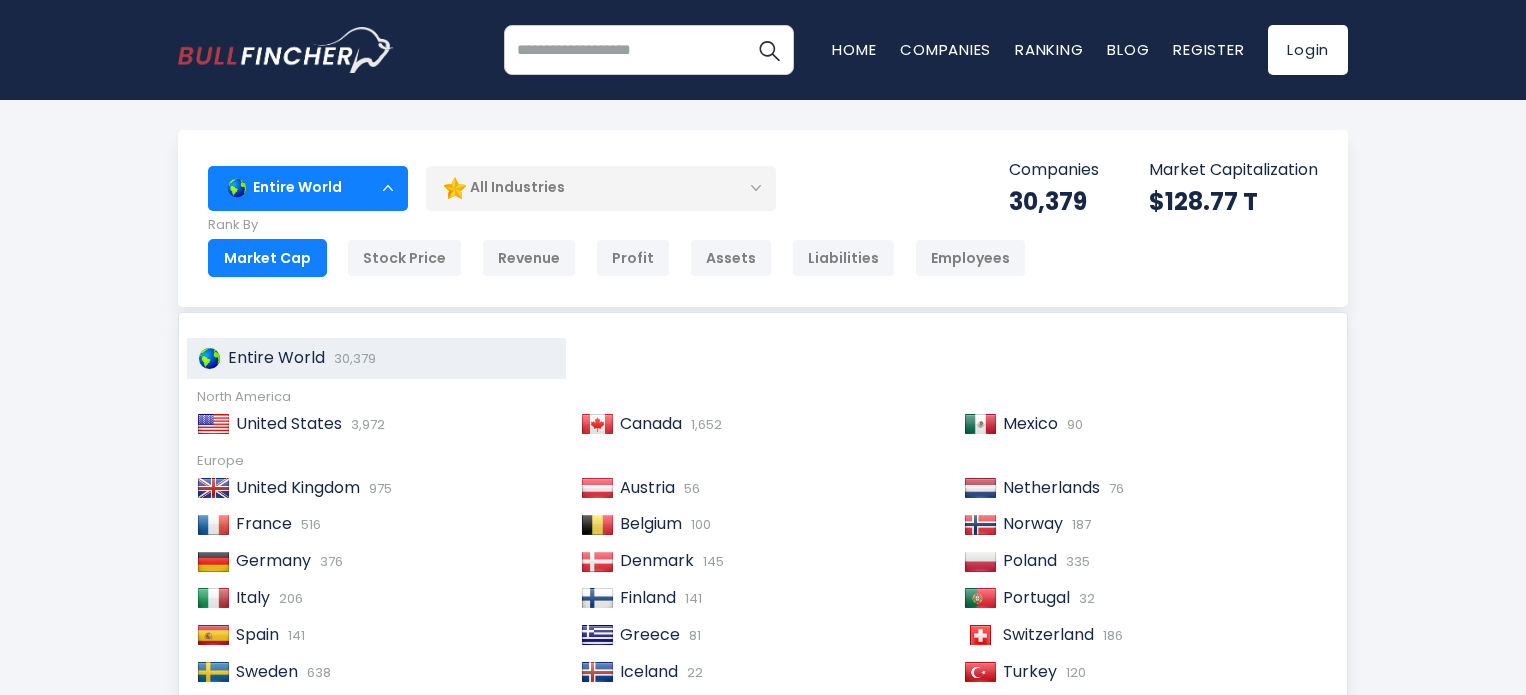 scroll, scrollTop: 0, scrollLeft: 0, axis: both 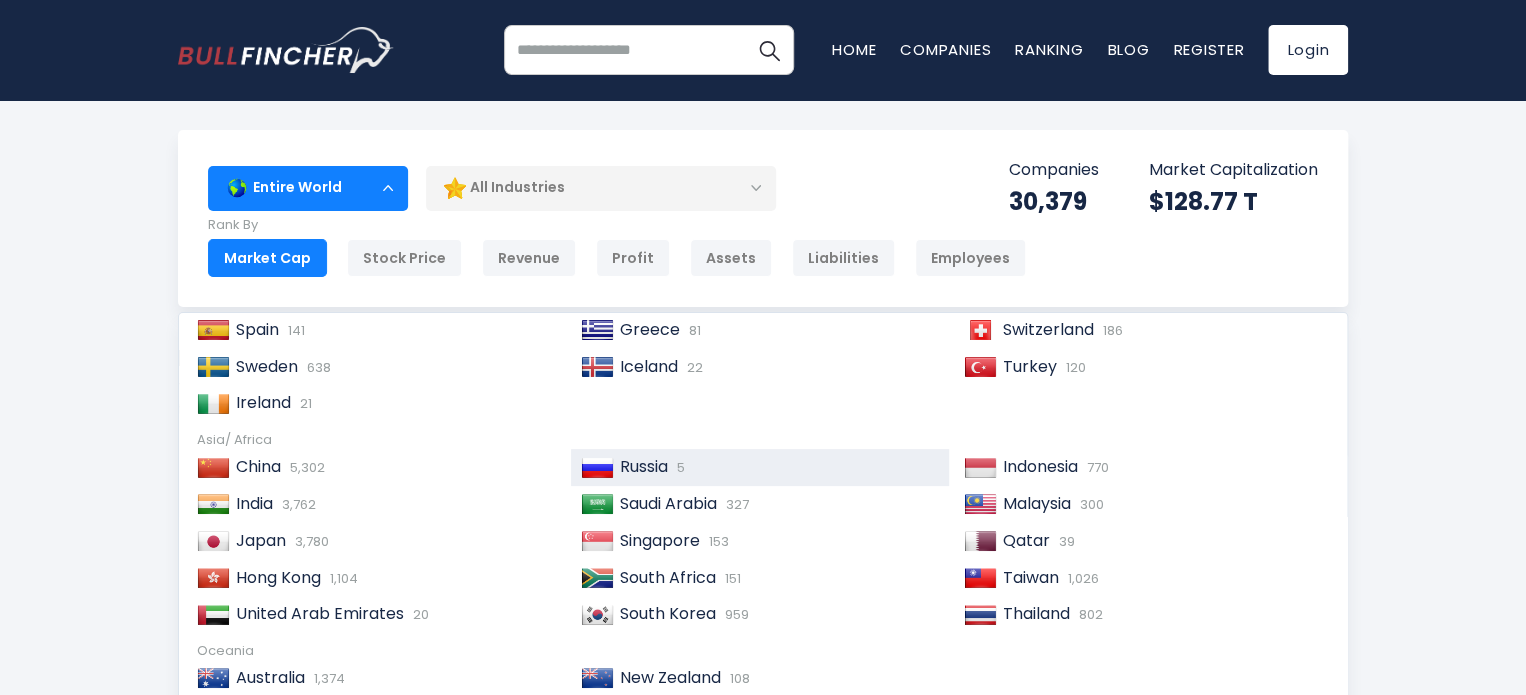 click on "Russia" at bounding box center [644, 466] 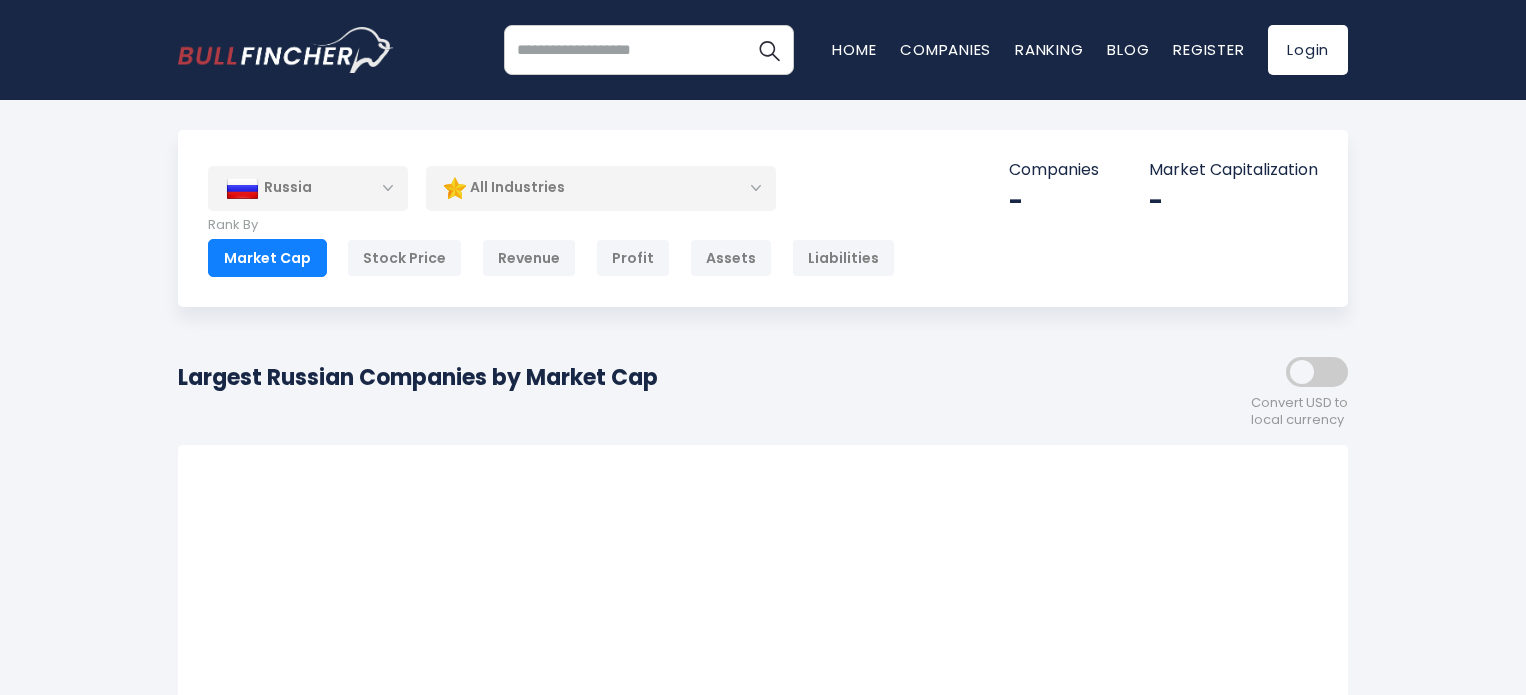 scroll, scrollTop: 0, scrollLeft: 0, axis: both 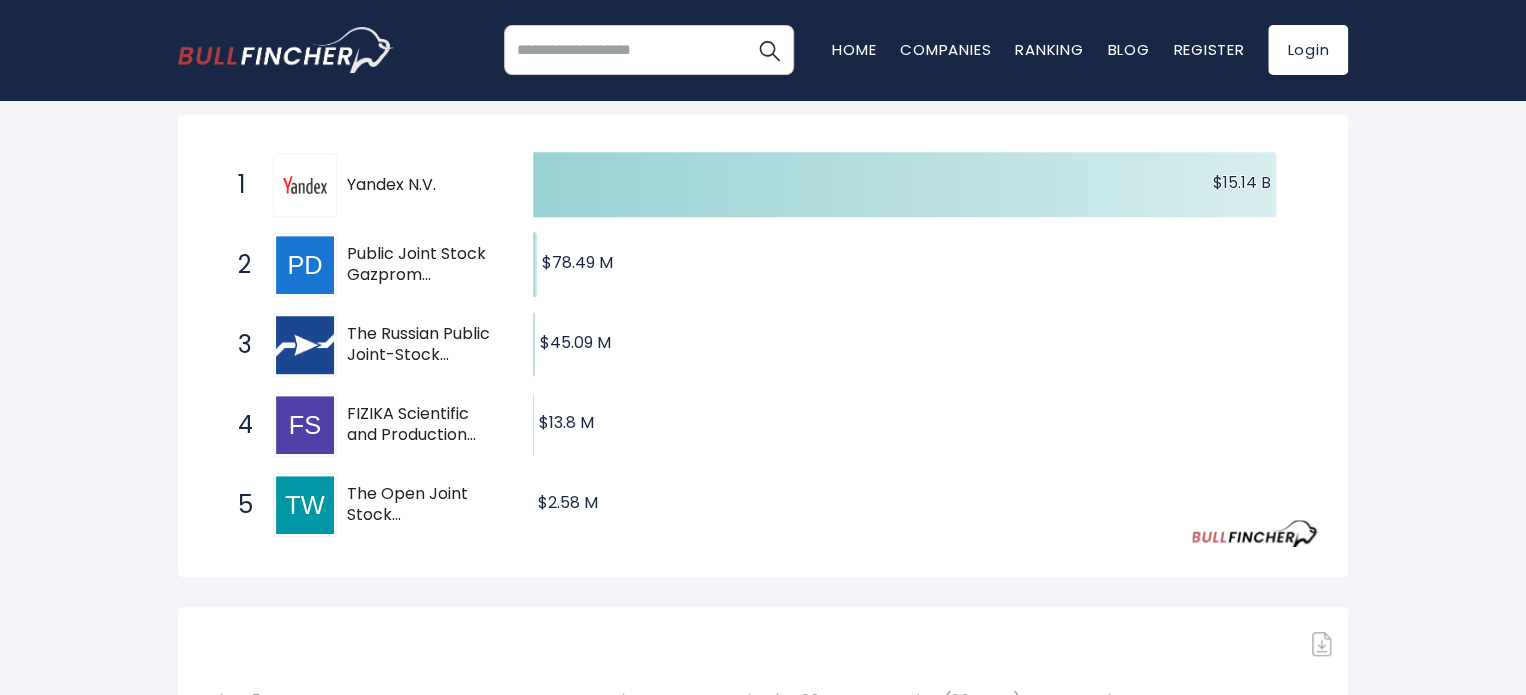 drag, startPoint x: 347, startPoint y: 491, endPoint x: 416, endPoint y: 495, distance: 69.115845 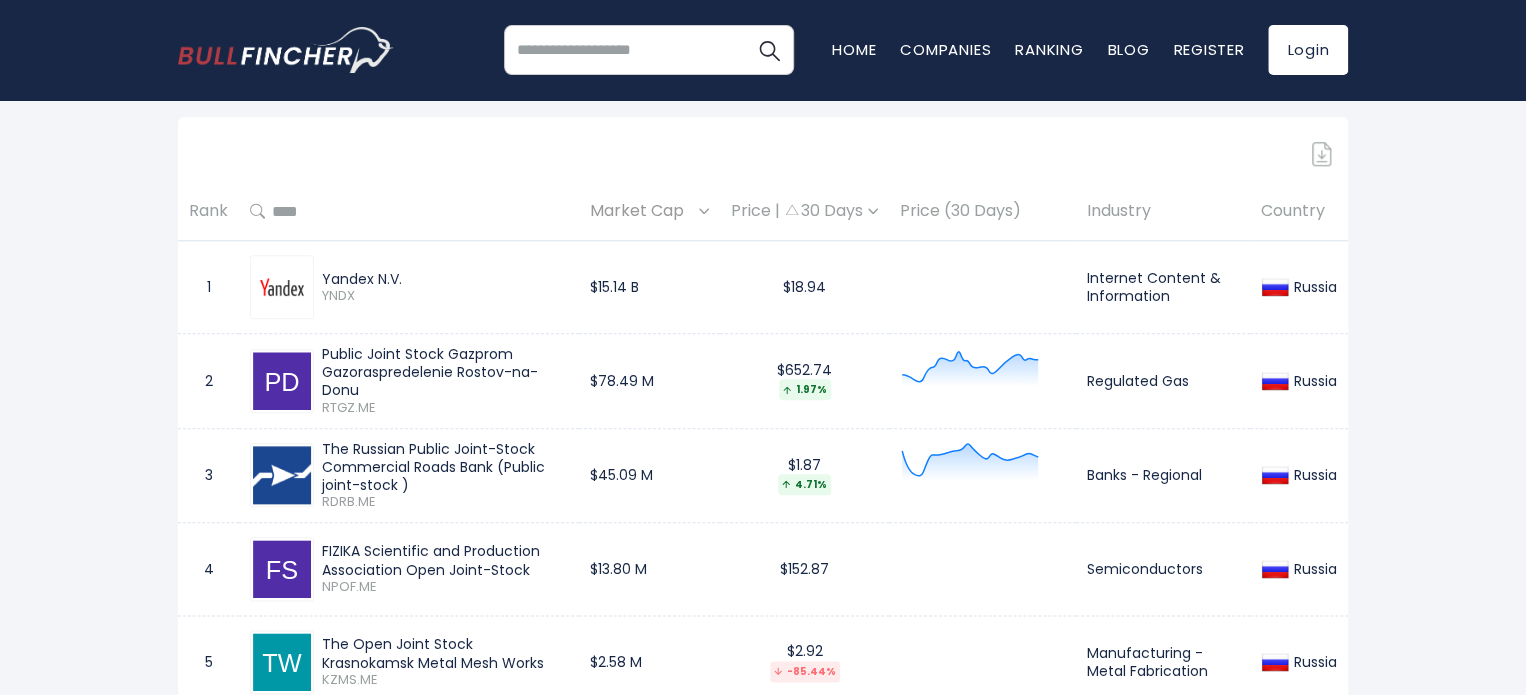 scroll, scrollTop: 900, scrollLeft: 0, axis: vertical 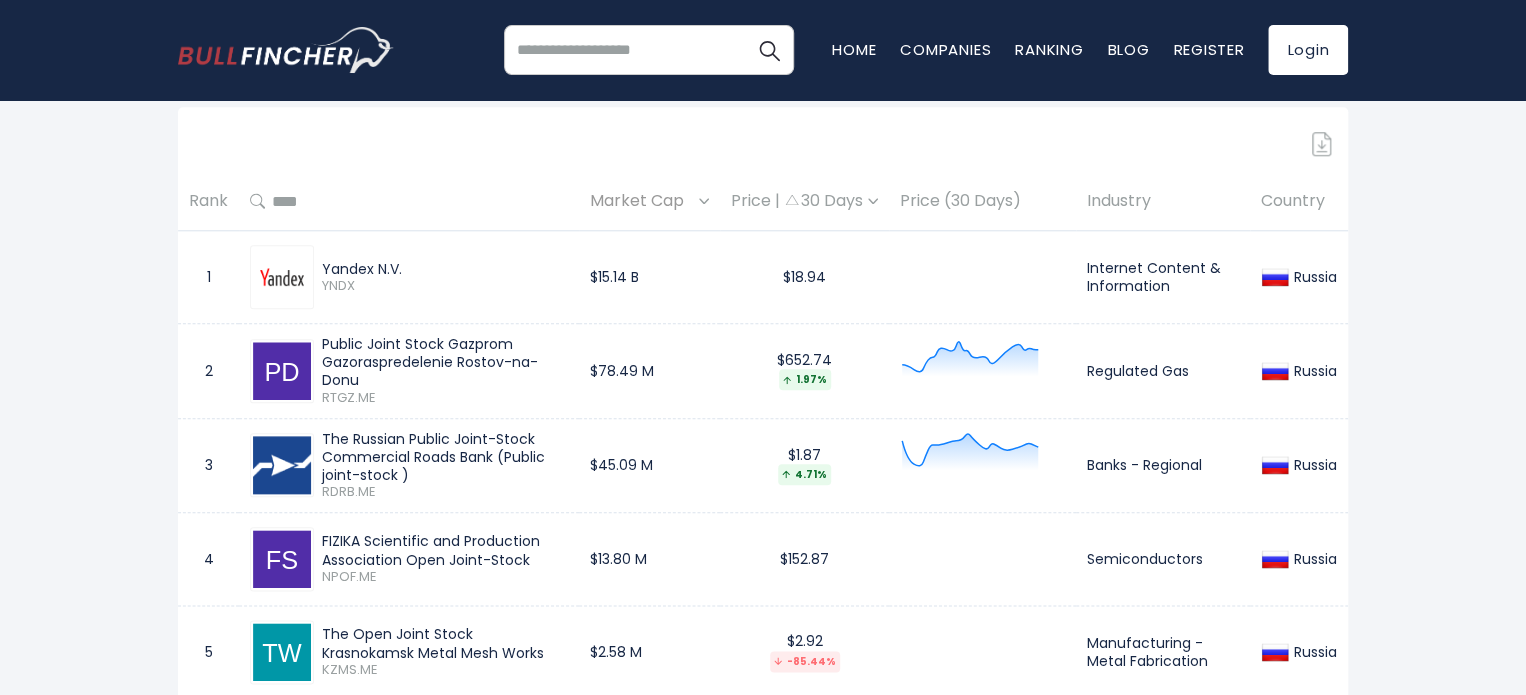 drag, startPoint x: 325, startPoint y: 345, endPoint x: 439, endPoint y: 382, distance: 119.85408 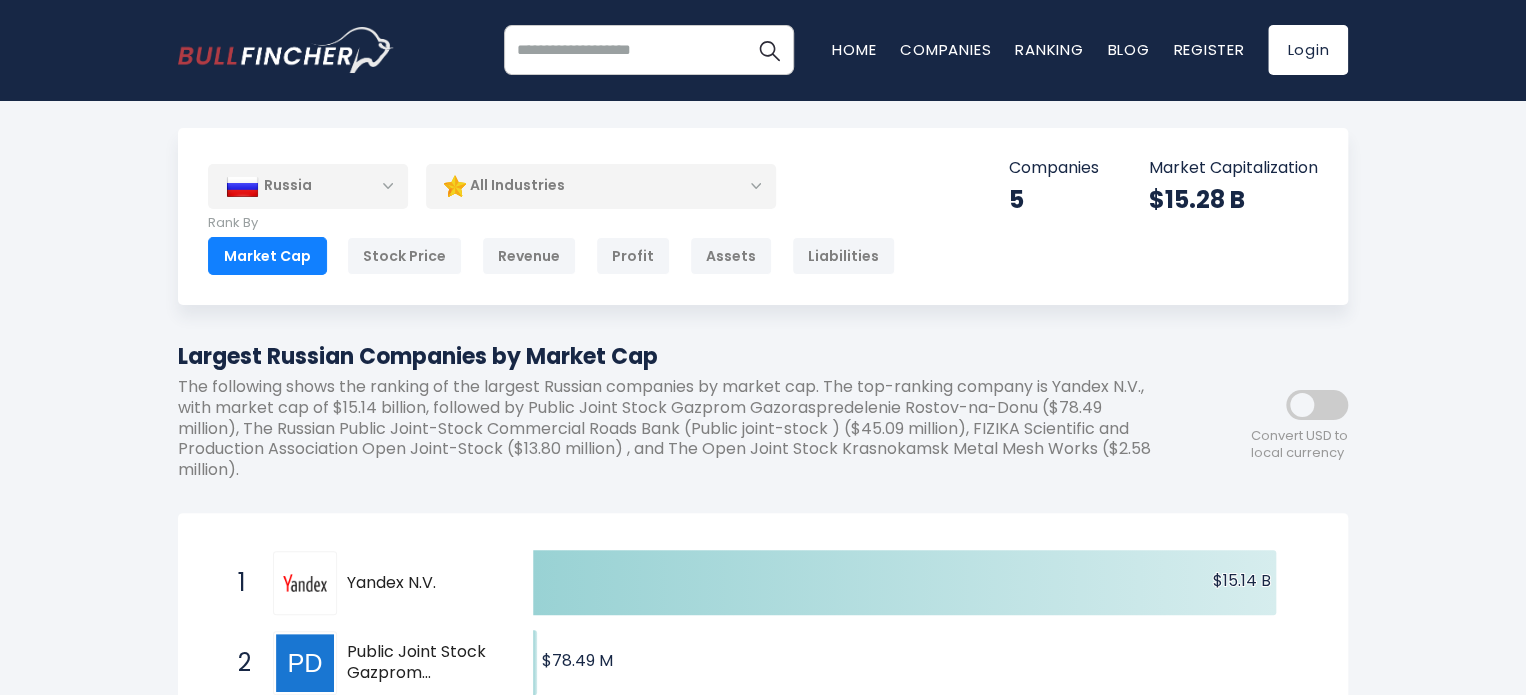 scroll, scrollTop: 0, scrollLeft: 0, axis: both 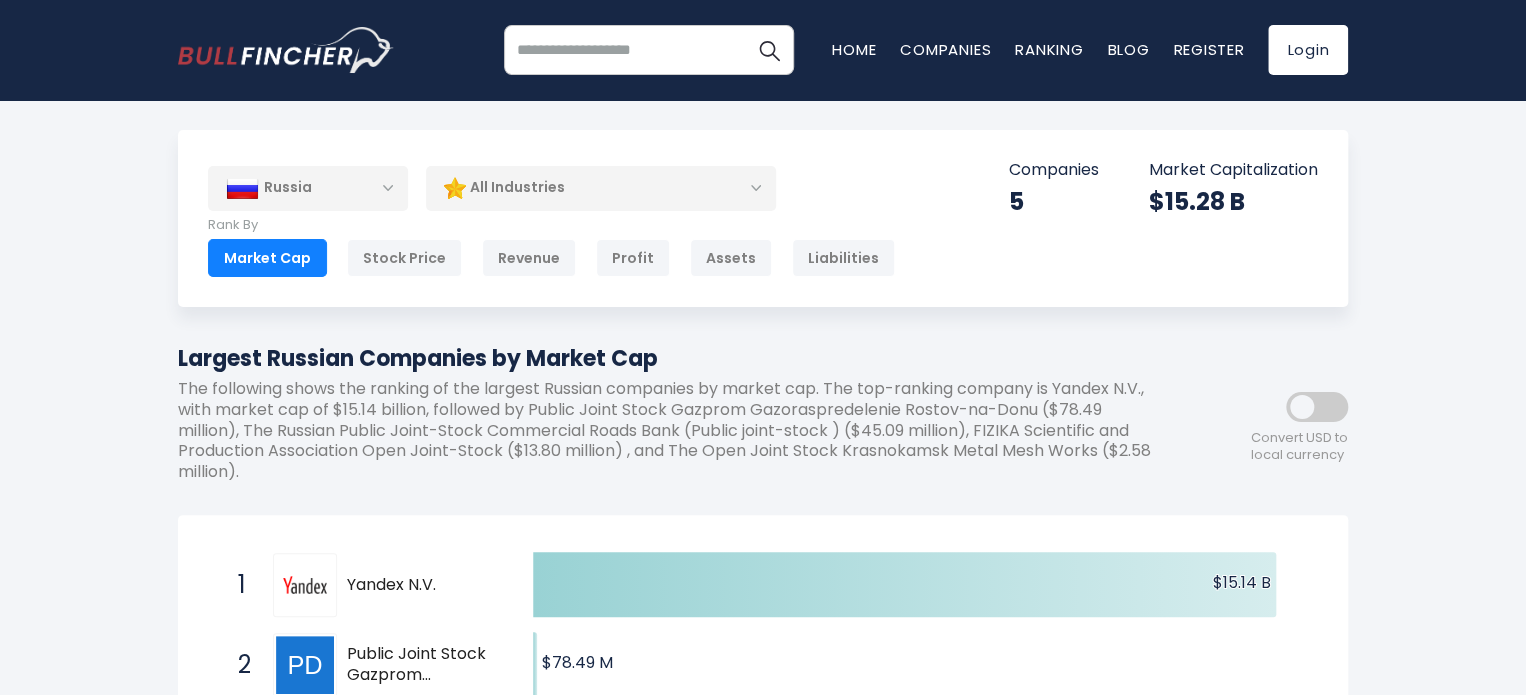 click on "Russia" at bounding box center [308, 188] 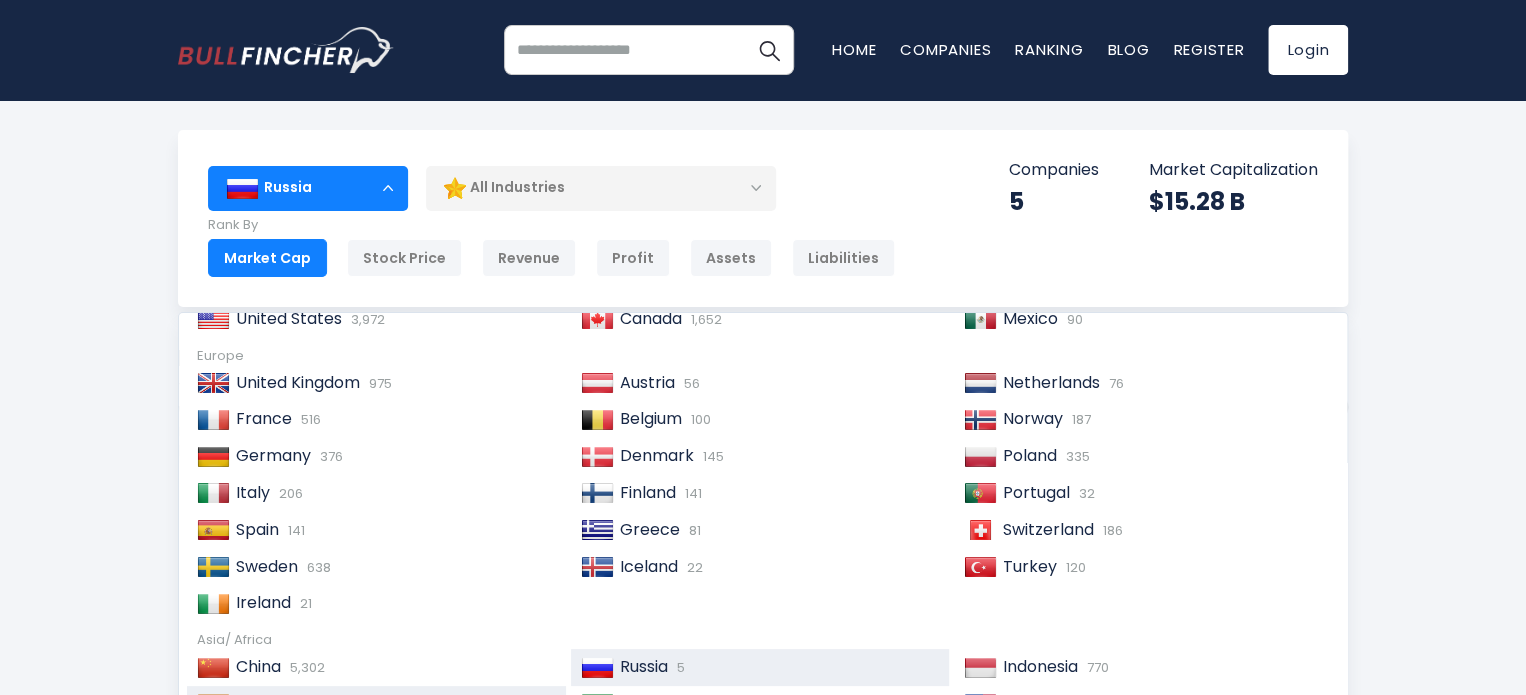 scroll, scrollTop: 5, scrollLeft: 0, axis: vertical 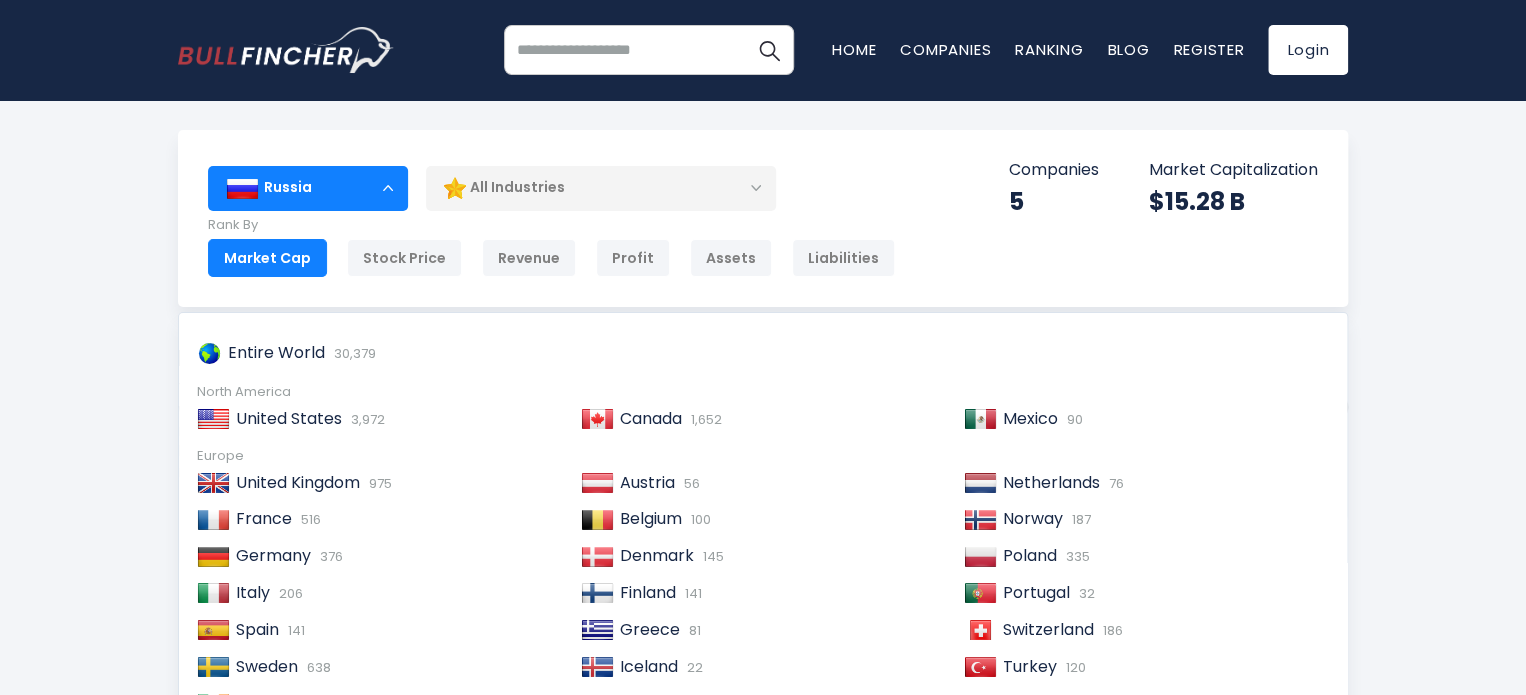 click on "Russia" at bounding box center (308, 188) 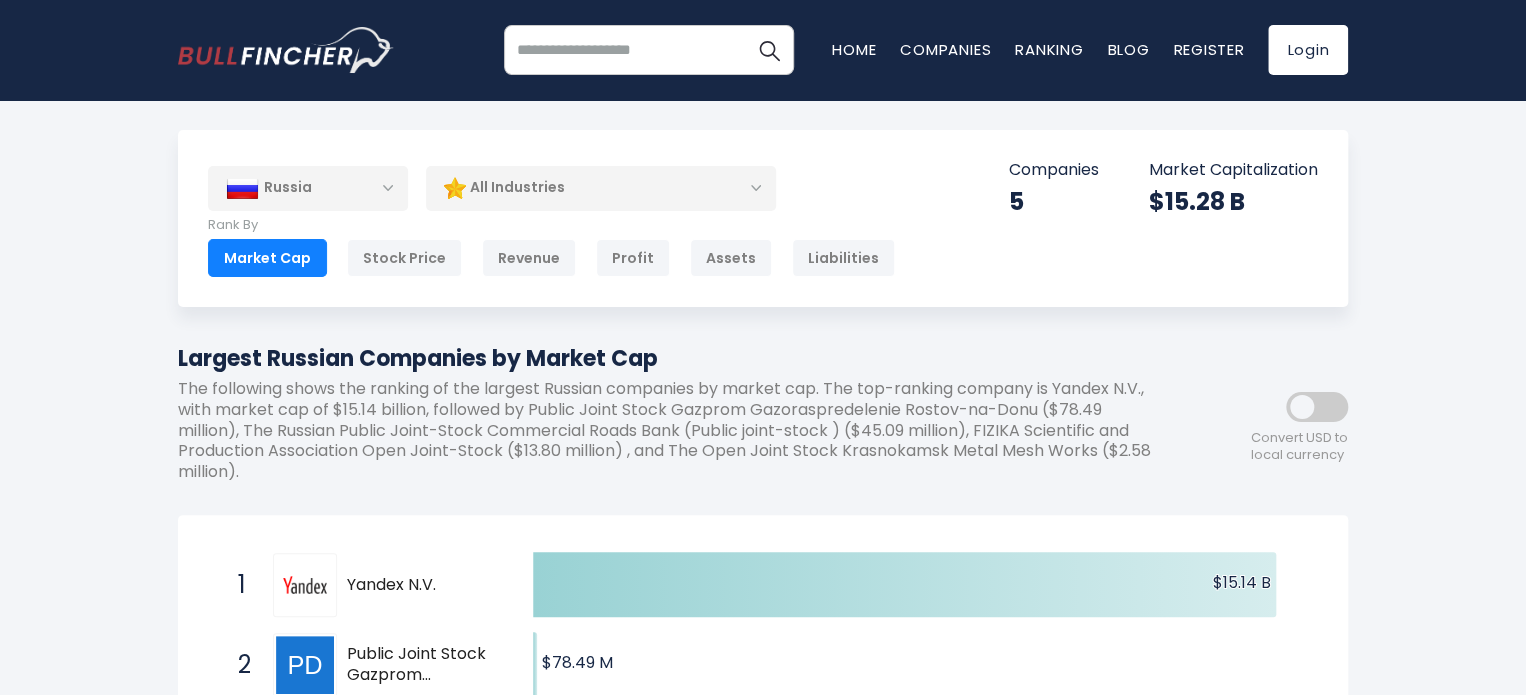 click on "Russia" at bounding box center [308, 188] 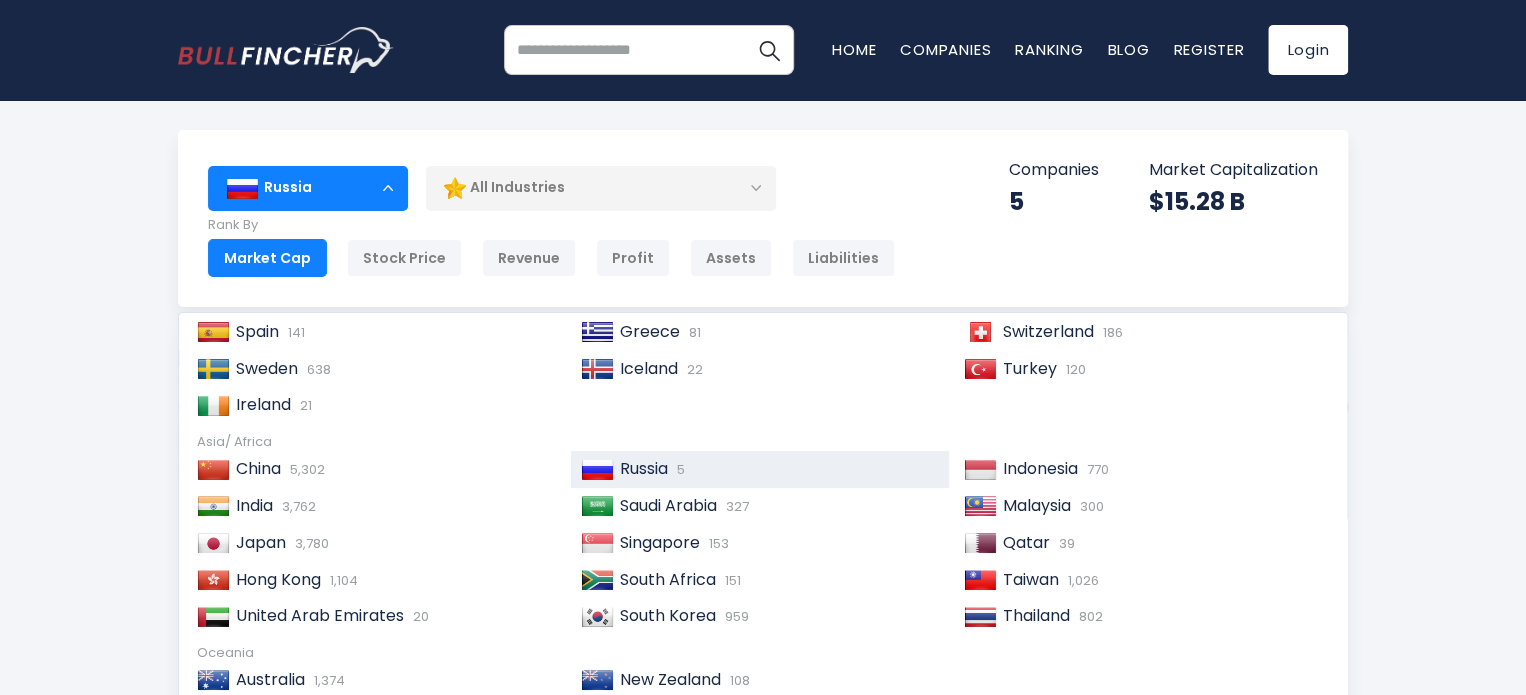 scroll, scrollTop: 305, scrollLeft: 0, axis: vertical 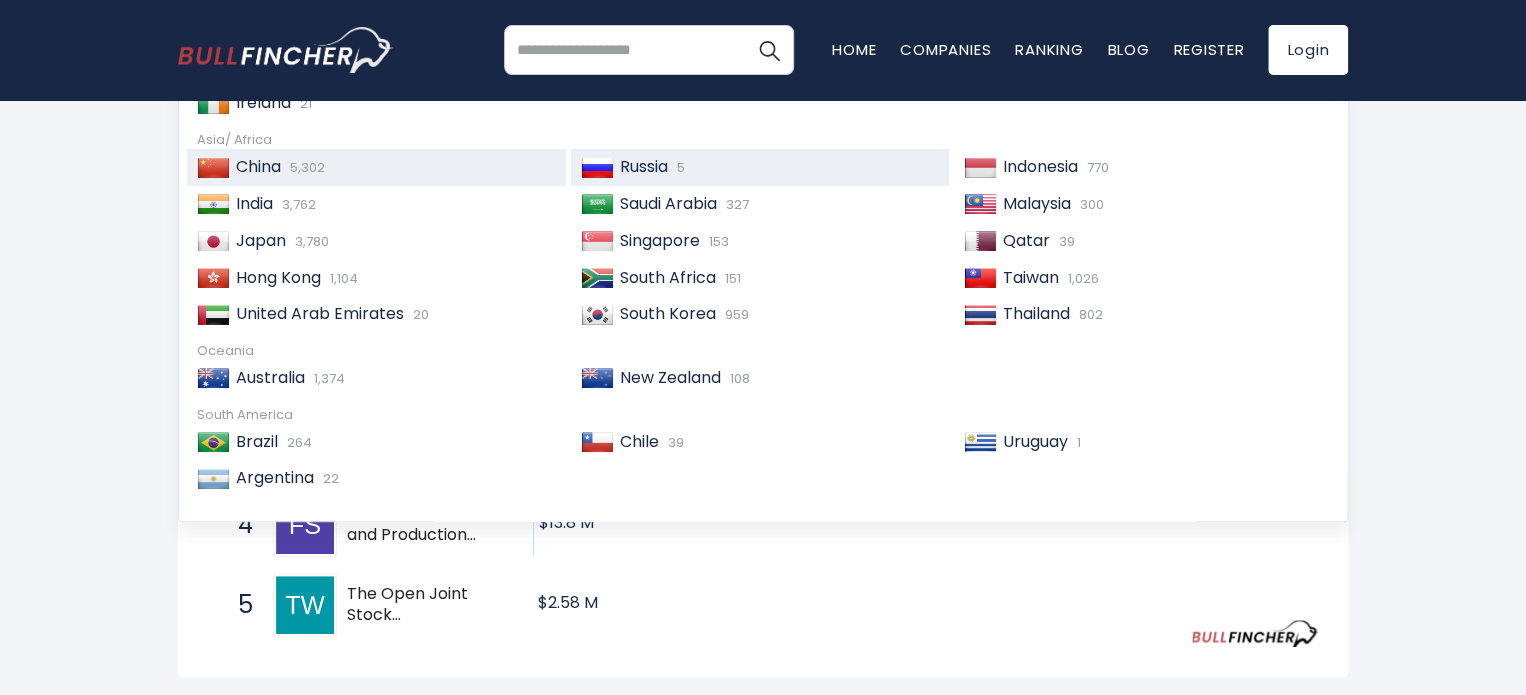 click on "China" at bounding box center (258, 166) 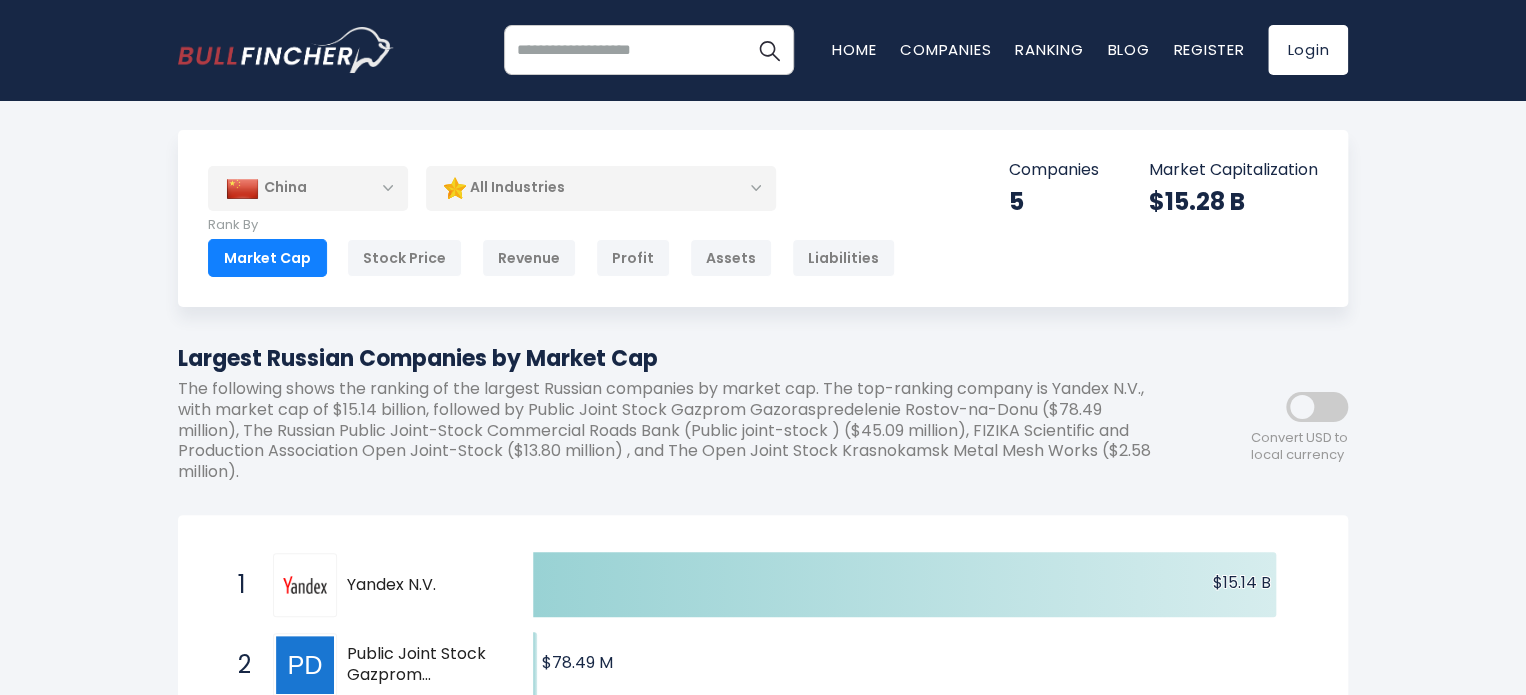 scroll, scrollTop: 0, scrollLeft: 0, axis: both 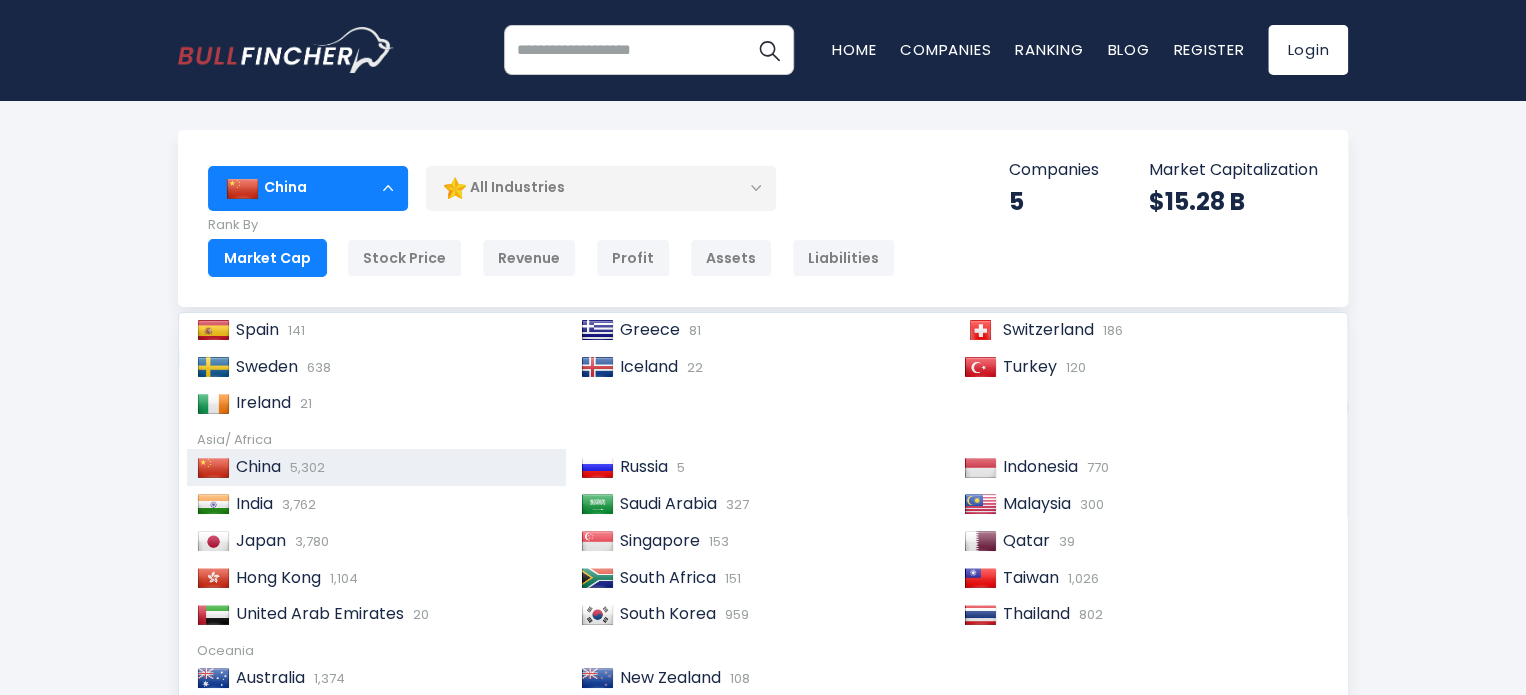 click on "China
Entire World   30,379
North America
United States" at bounding box center [763, 918] 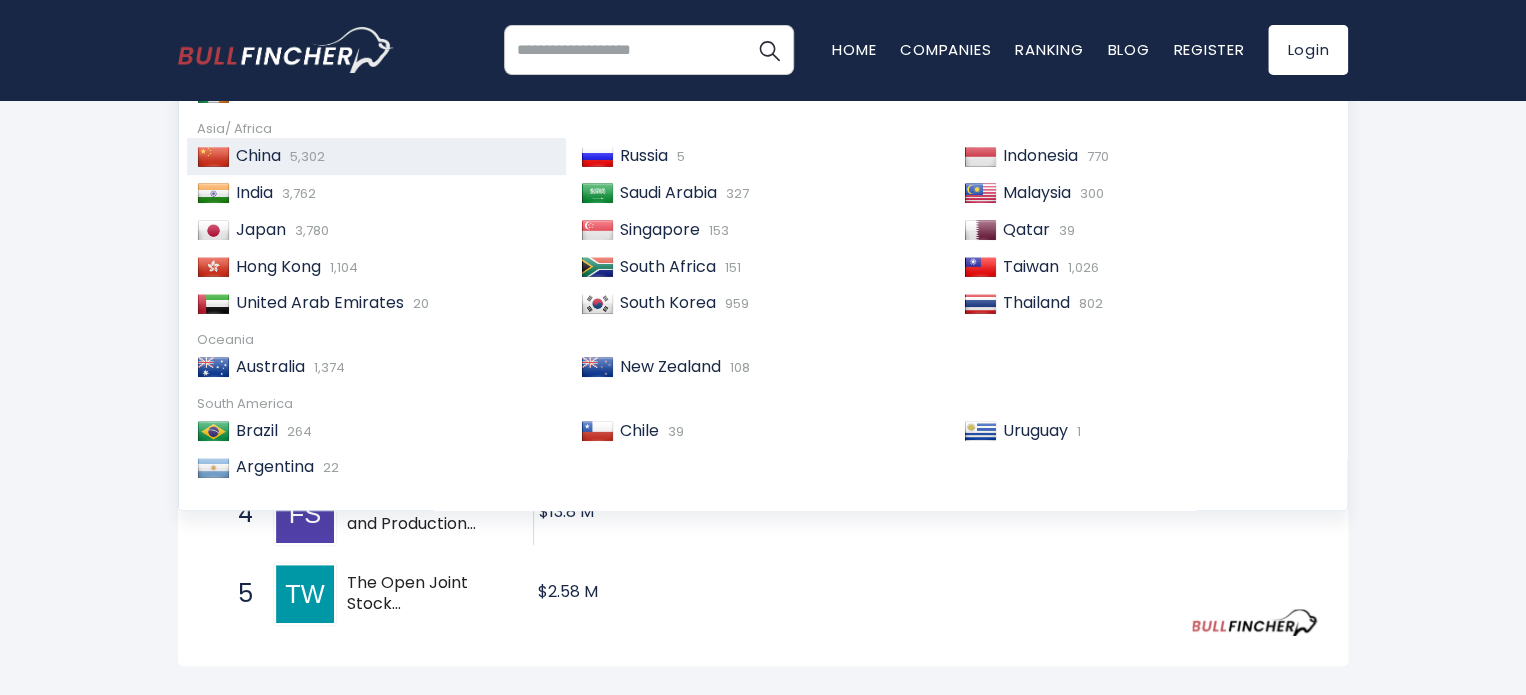 scroll, scrollTop: 500, scrollLeft: 0, axis: vertical 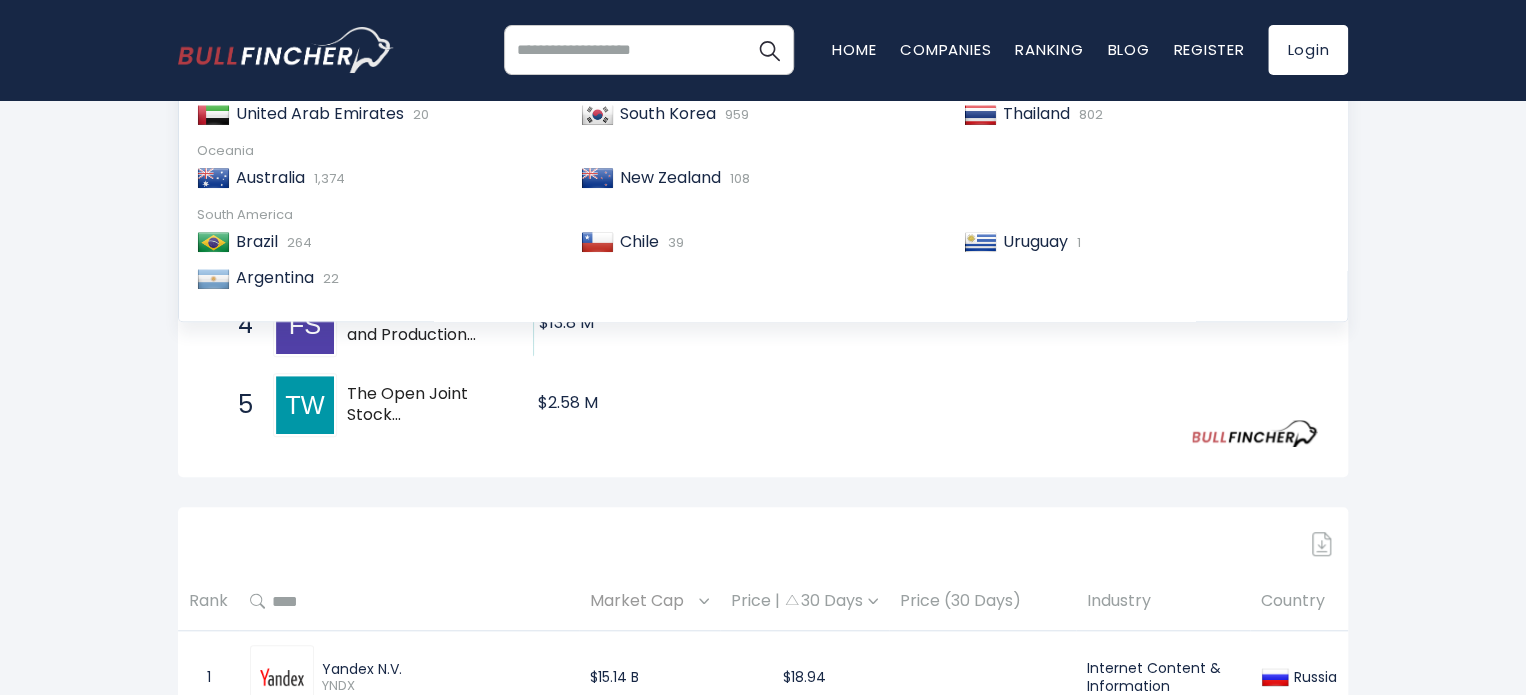 click on "Created with Highcharts 12.1.2 $15.14  B ​ $15.14  B $78.49  M ​ $78.49  M $45.09  M ​ $45.09  M $13.8  M ​ $13.8  M $2.58  M ​ $2.58  M" 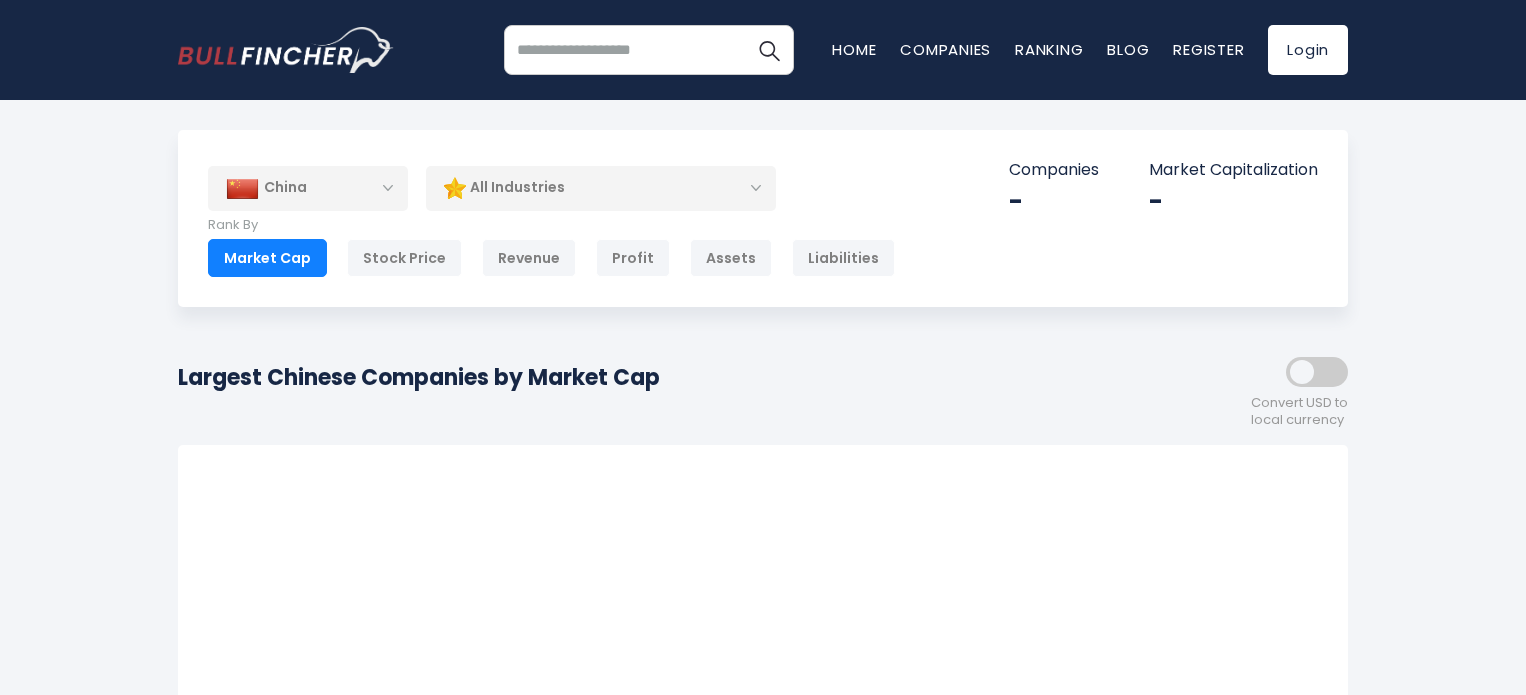 scroll, scrollTop: 0, scrollLeft: 0, axis: both 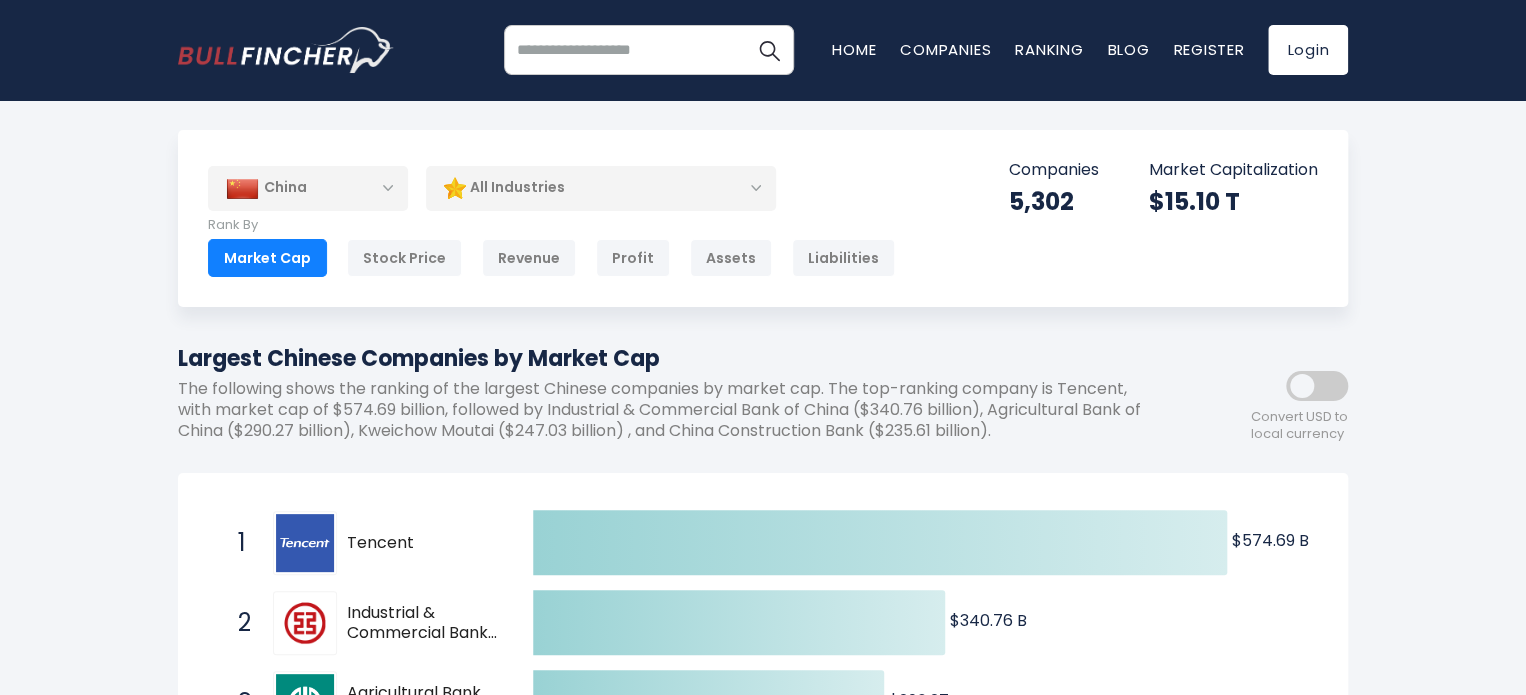 click on "All Industries" at bounding box center (601, 188) 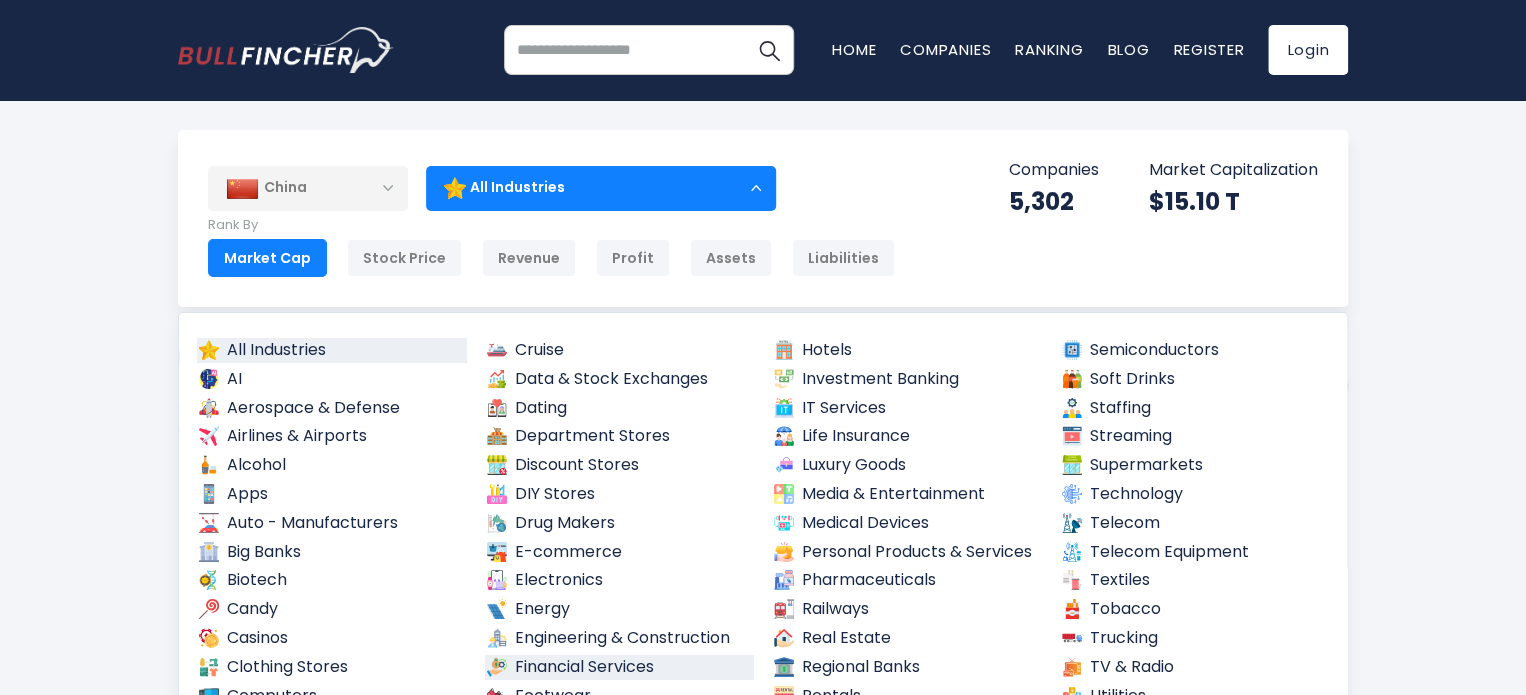scroll, scrollTop: 0, scrollLeft: 0, axis: both 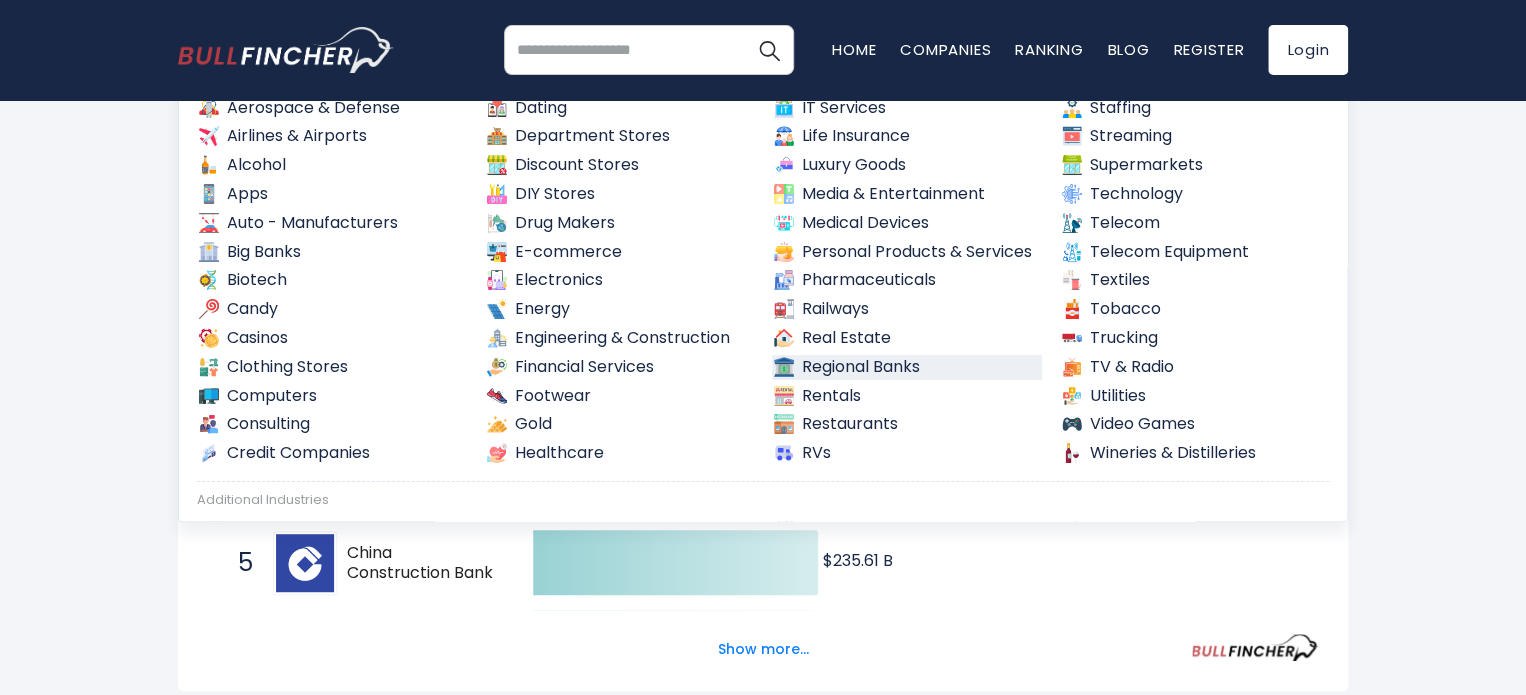 click on "Regional Banks" at bounding box center [907, 367] 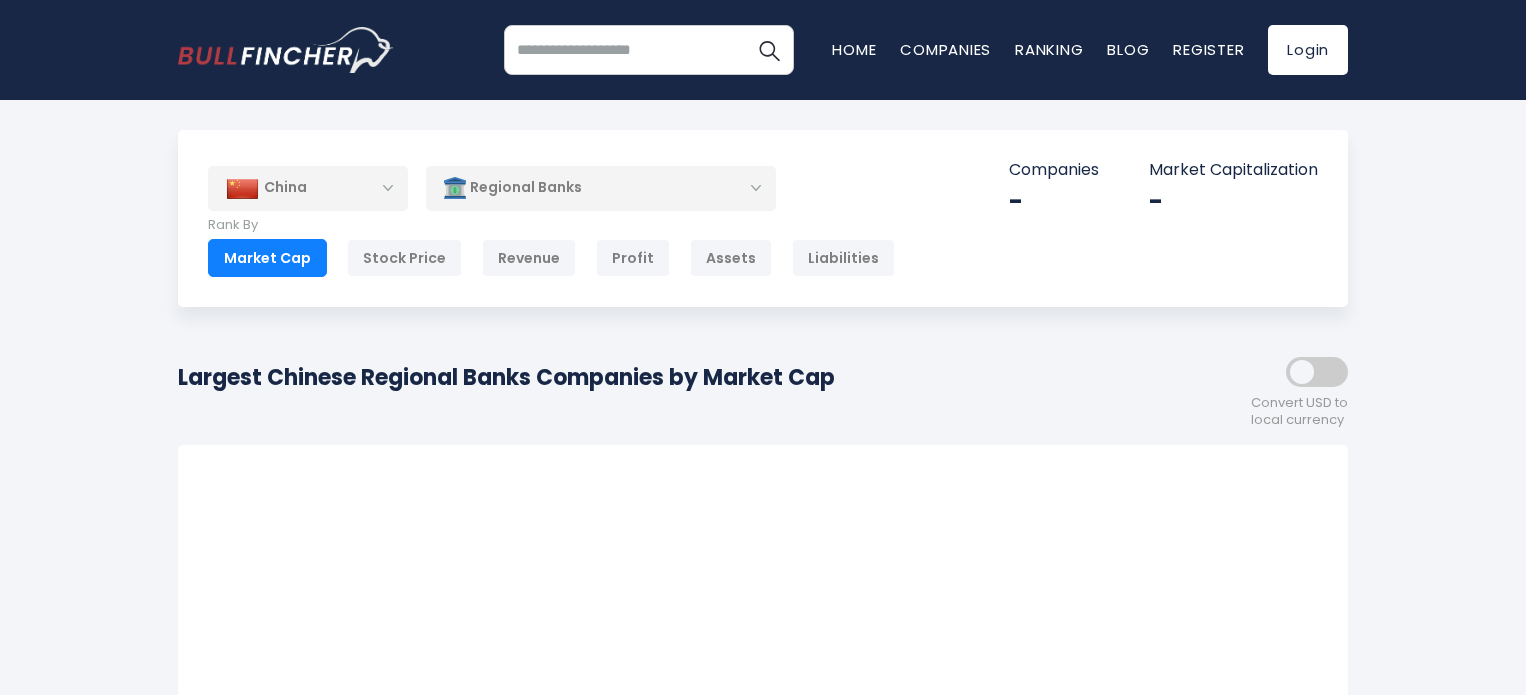scroll, scrollTop: 300, scrollLeft: 0, axis: vertical 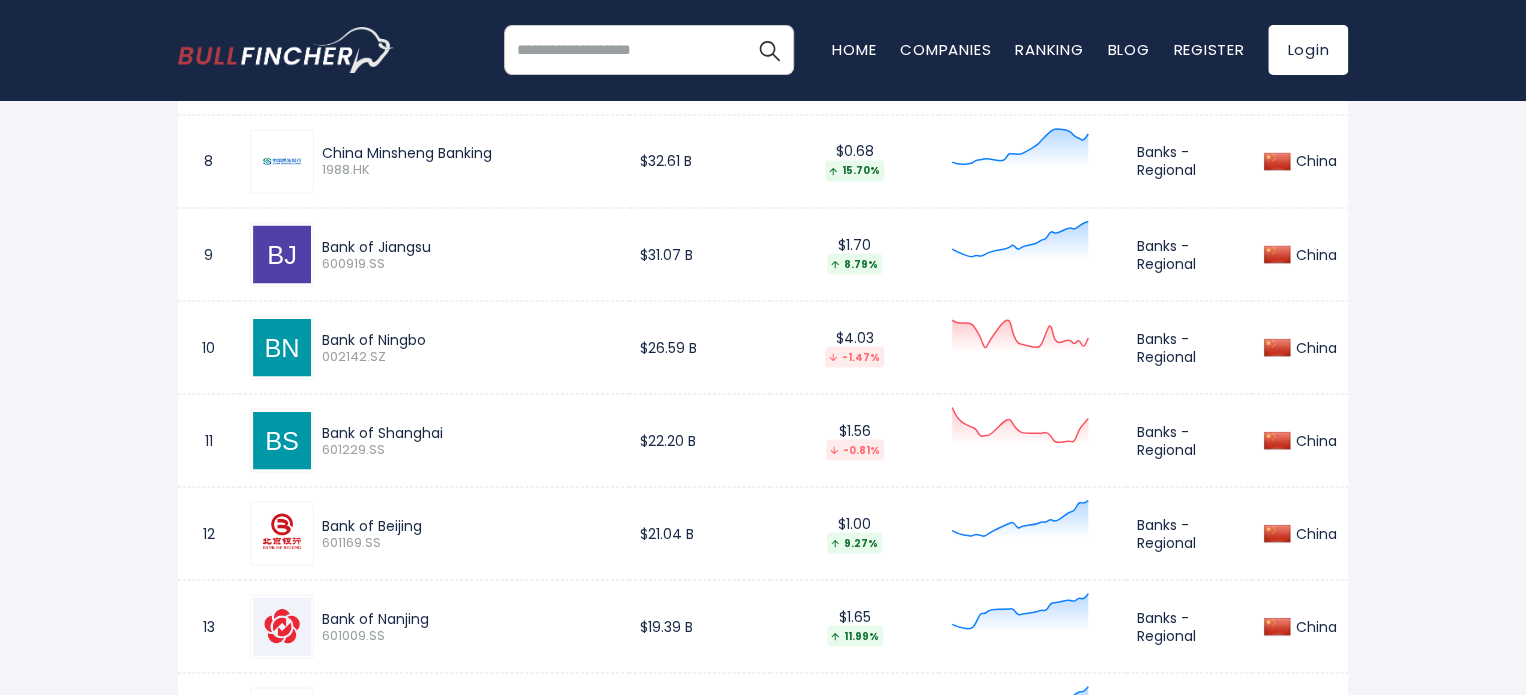 drag, startPoint x: 319, startPoint y: 439, endPoint x: 448, endPoint y: 443, distance: 129.062 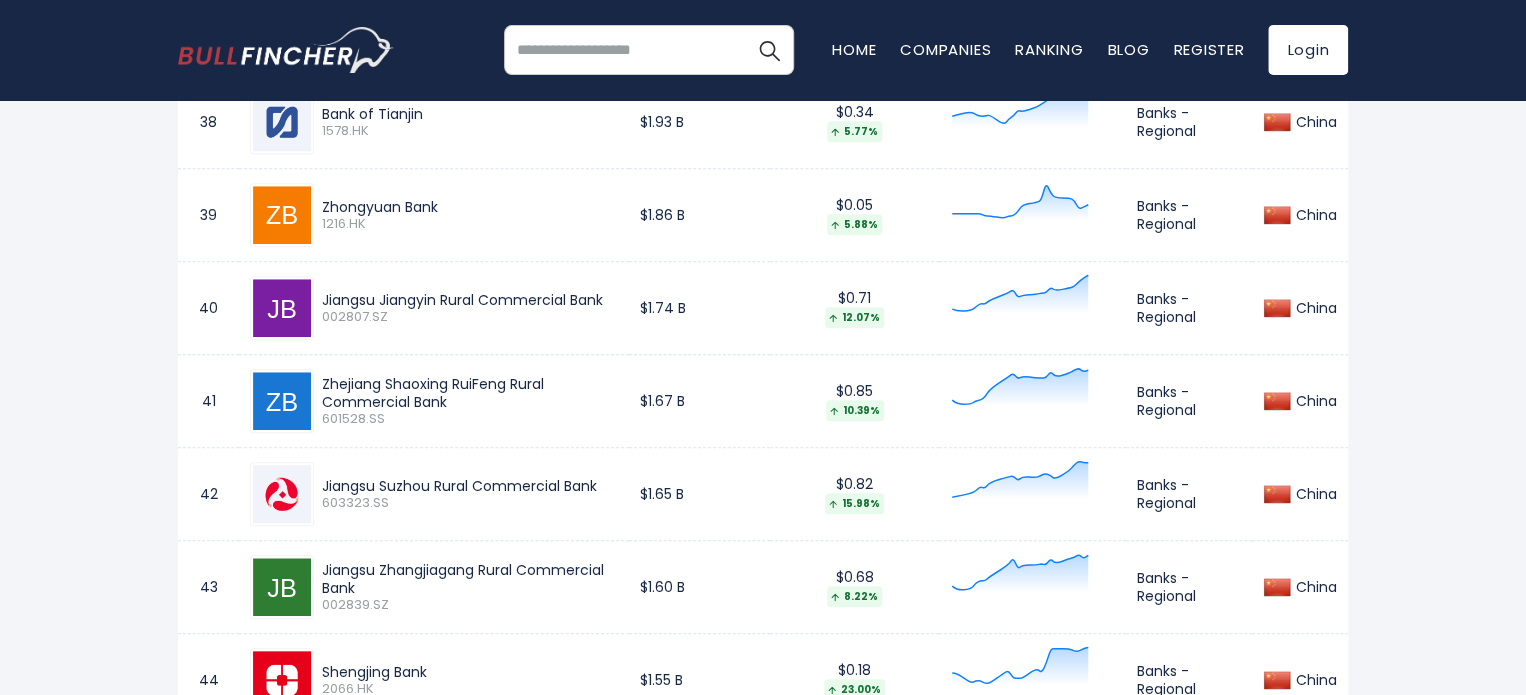 scroll, scrollTop: 4581, scrollLeft: 0, axis: vertical 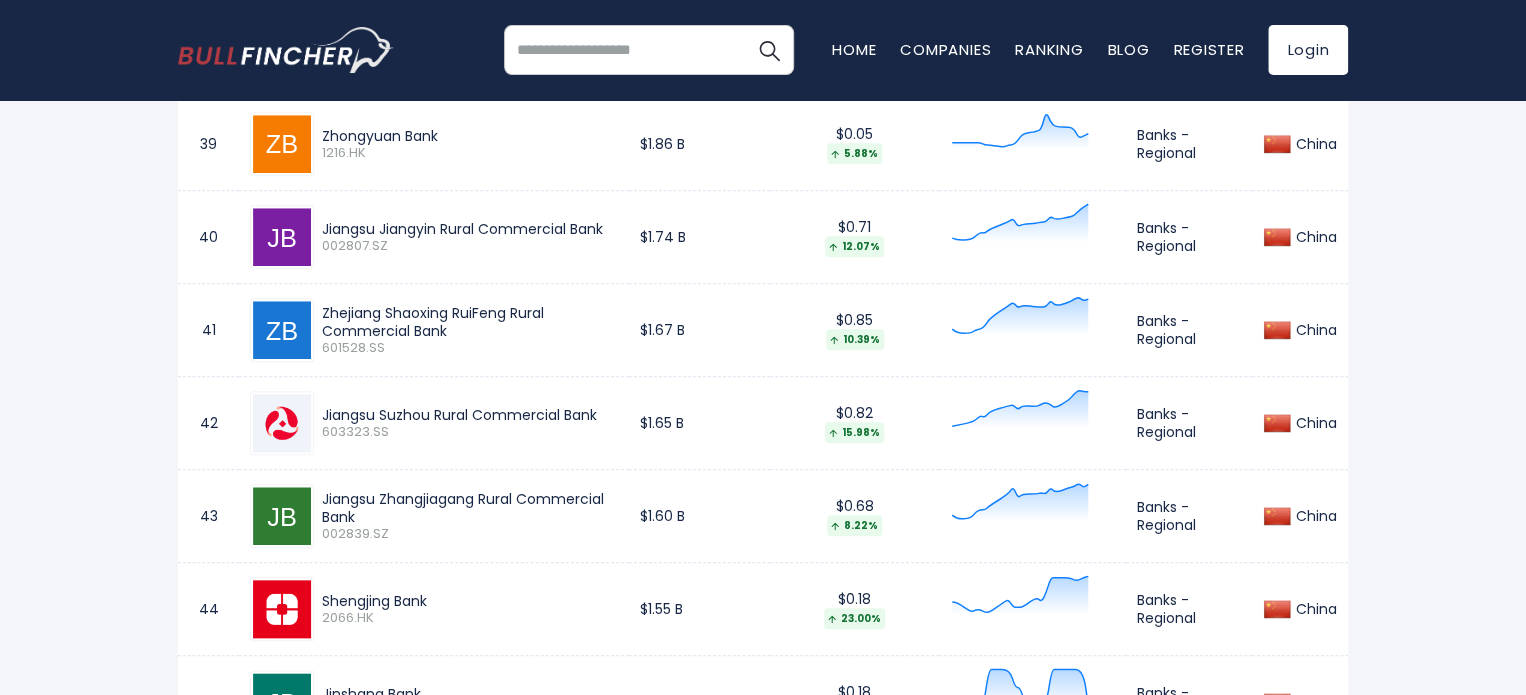 drag, startPoint x: 321, startPoint y: 147, endPoint x: 446, endPoint y: 153, distance: 125.14392 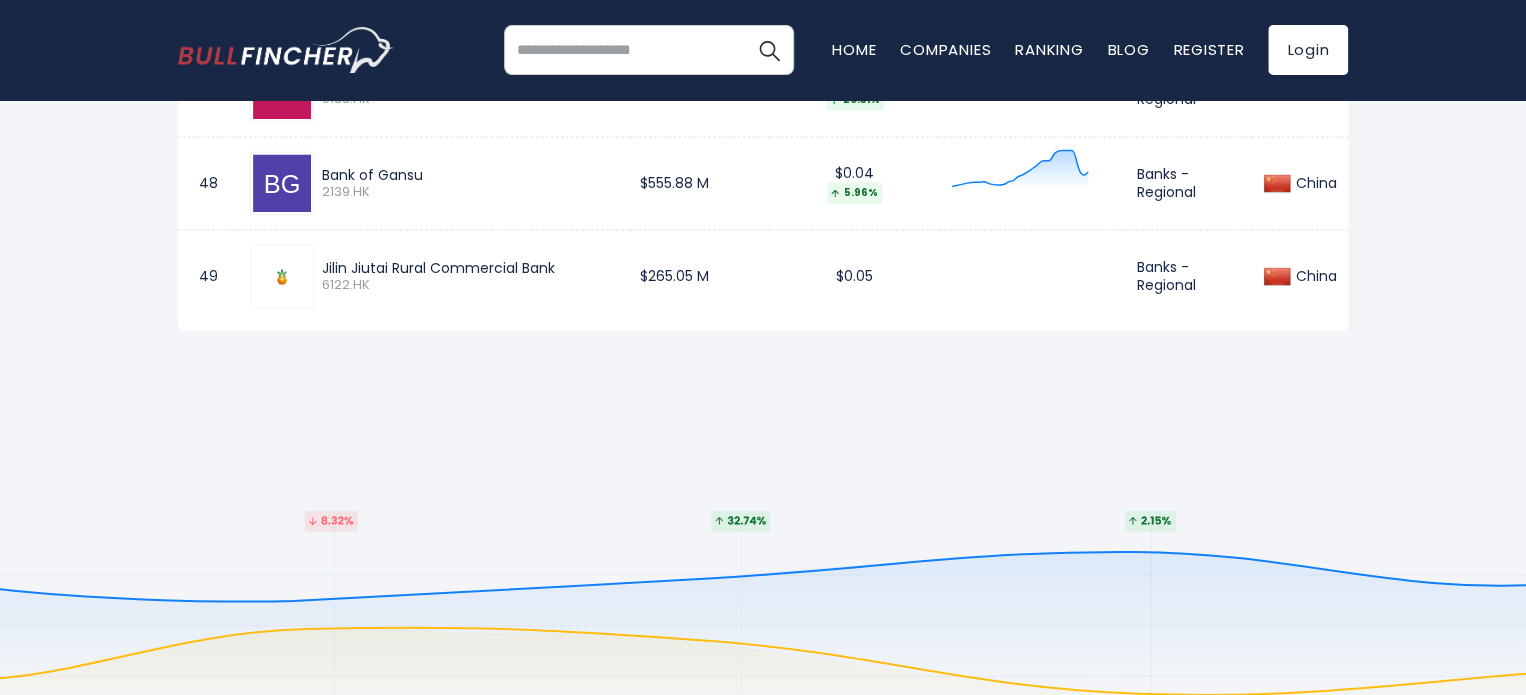 scroll, scrollTop: 5381, scrollLeft: 0, axis: vertical 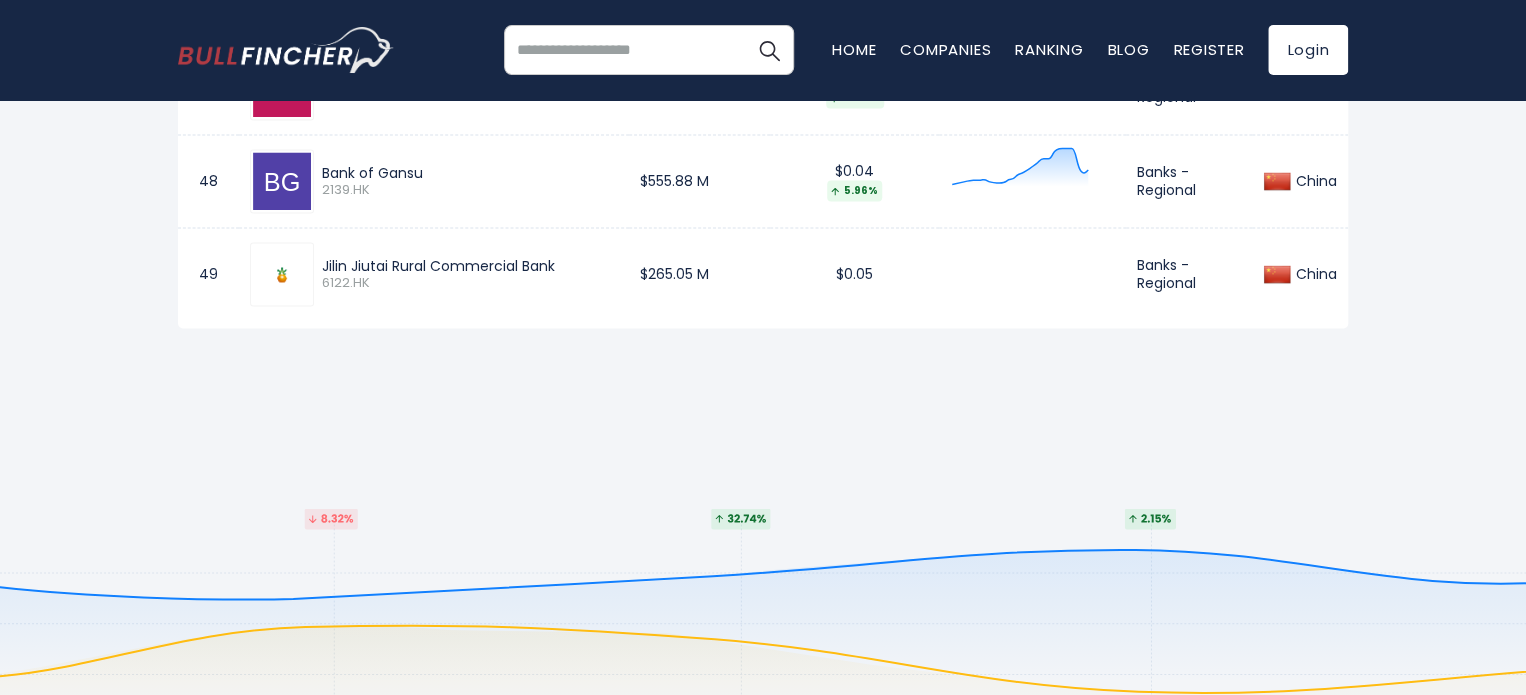 drag, startPoint x: 432, startPoint y: 187, endPoint x: 321, endPoint y: 184, distance: 111.040535 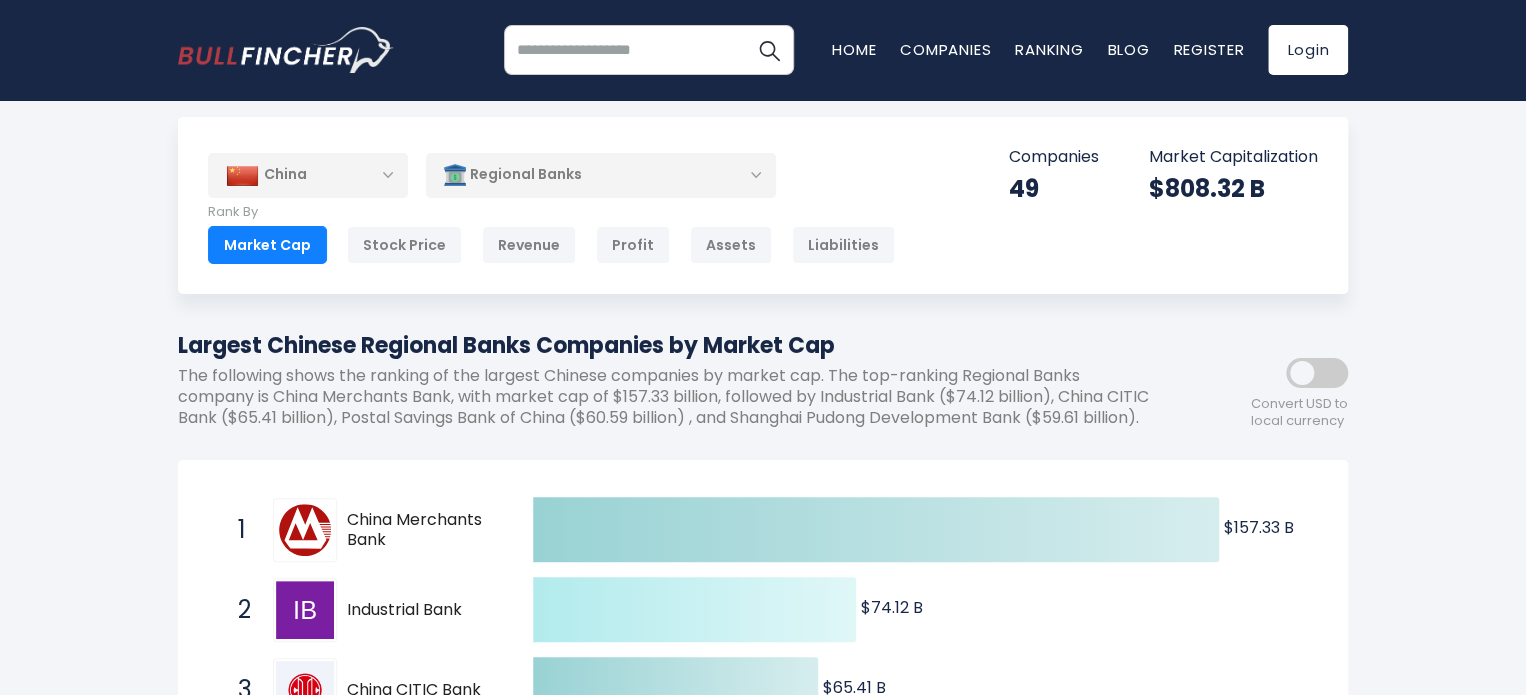 scroll, scrollTop: 0, scrollLeft: 0, axis: both 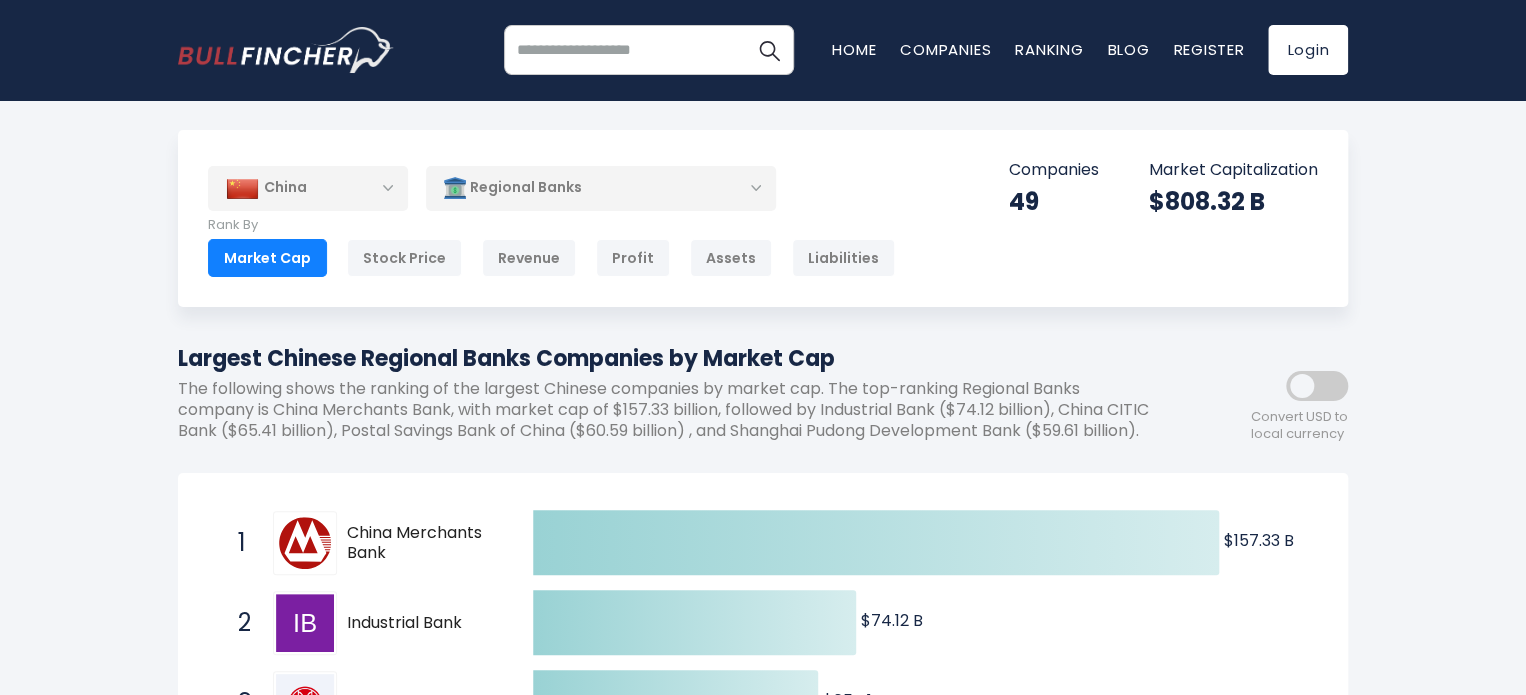 click on "Regional Banks" at bounding box center (601, 188) 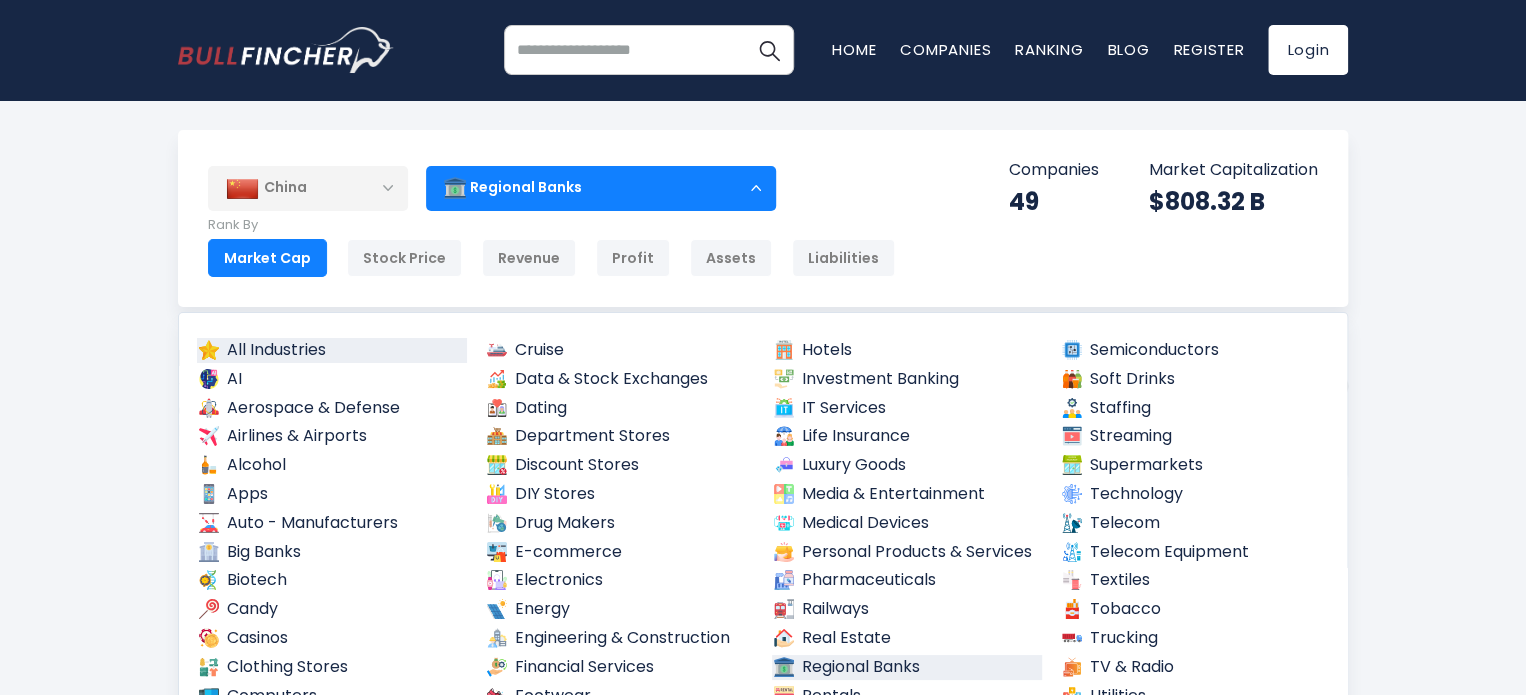 click on "All Industries" at bounding box center [332, 350] 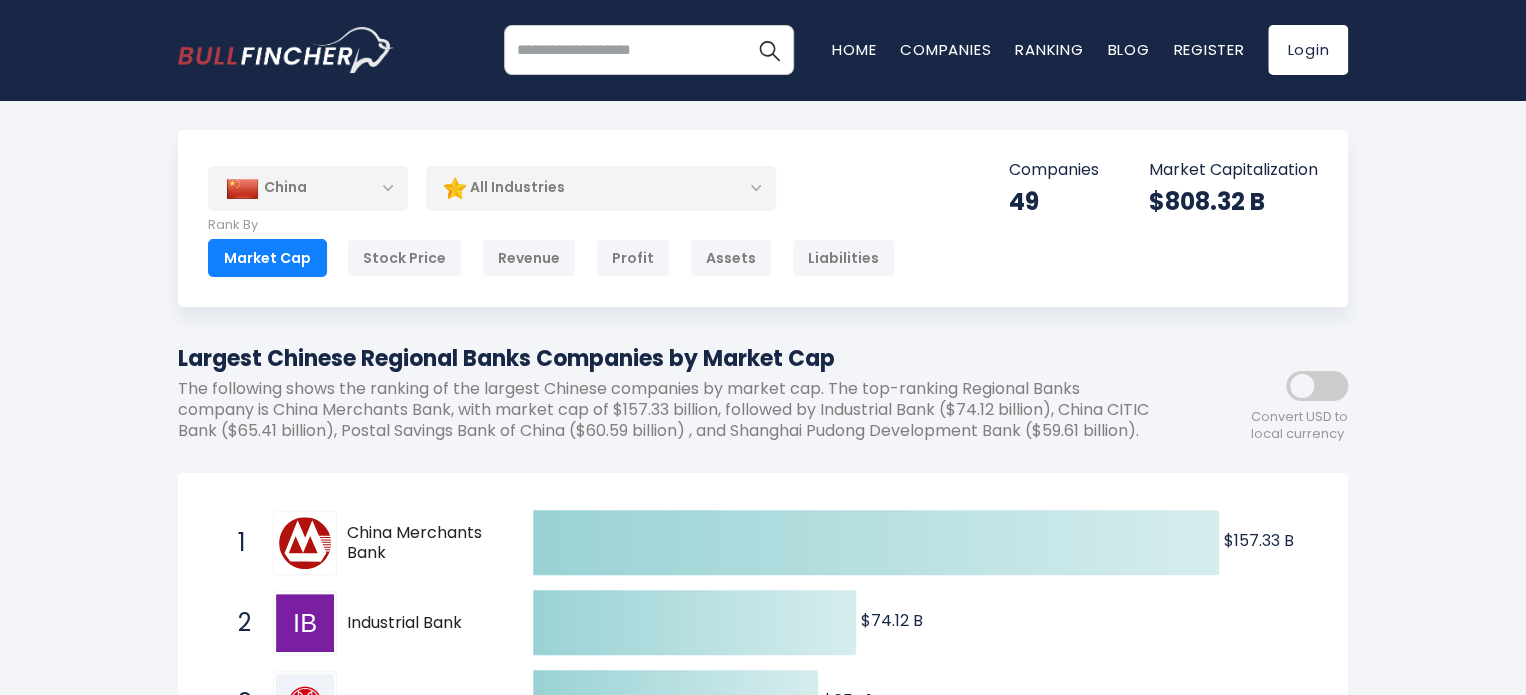 click on "China" at bounding box center (308, 188) 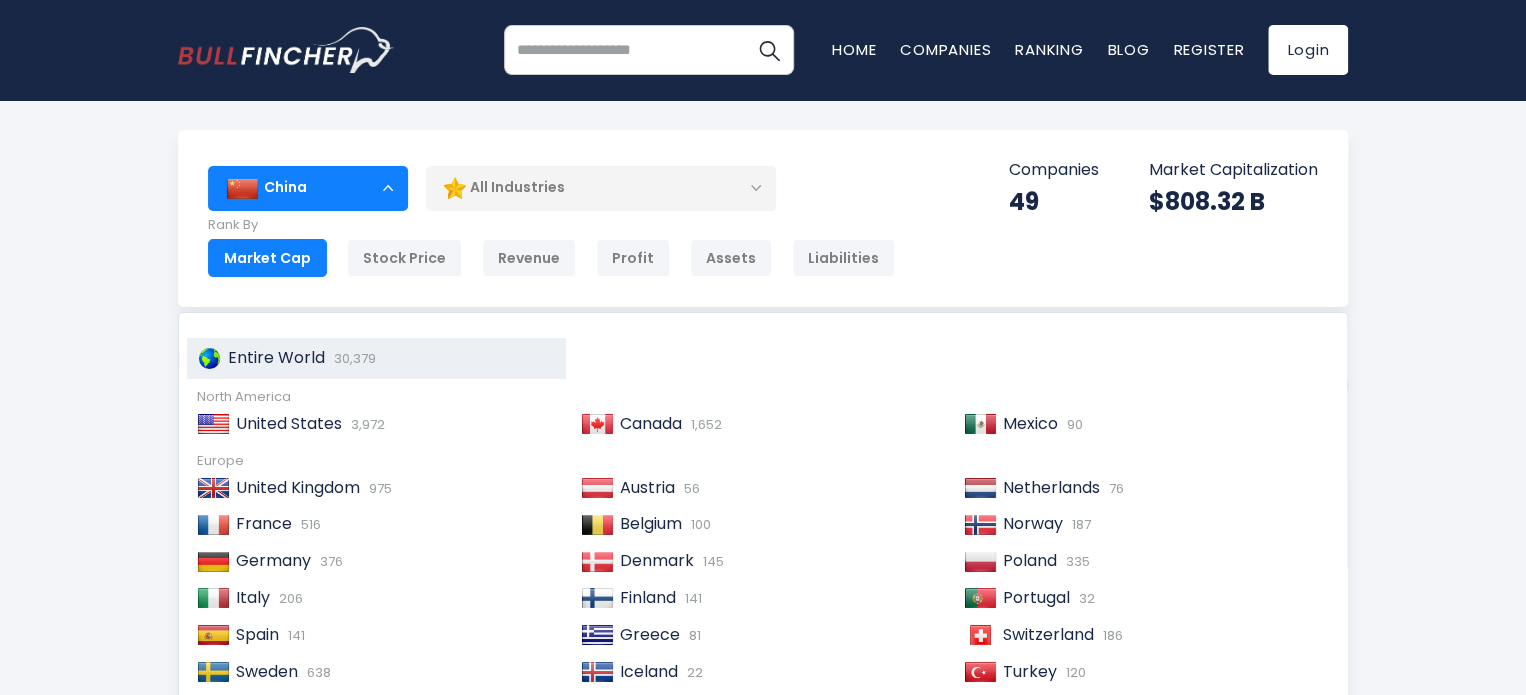 click on "Entire World" at bounding box center (276, 357) 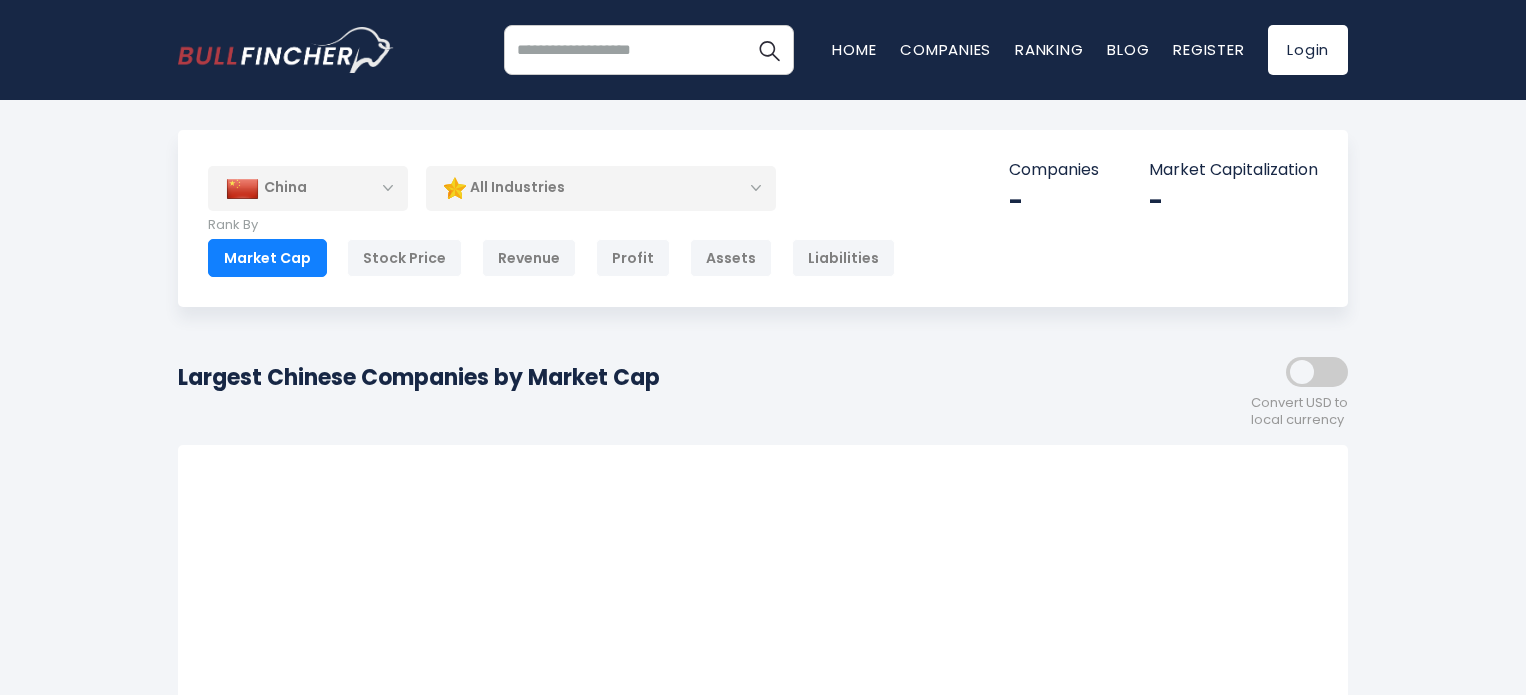 scroll, scrollTop: 0, scrollLeft: 0, axis: both 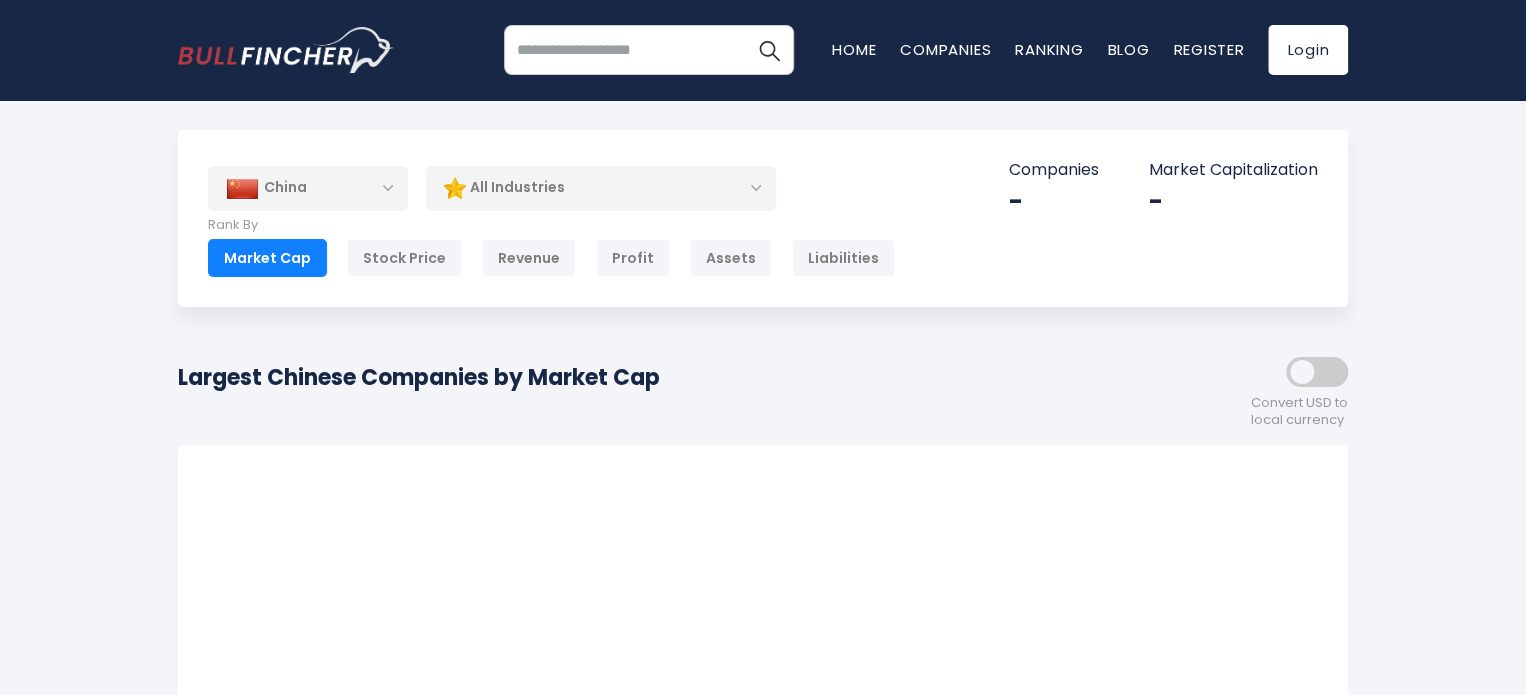 click on "China" at bounding box center [308, 188] 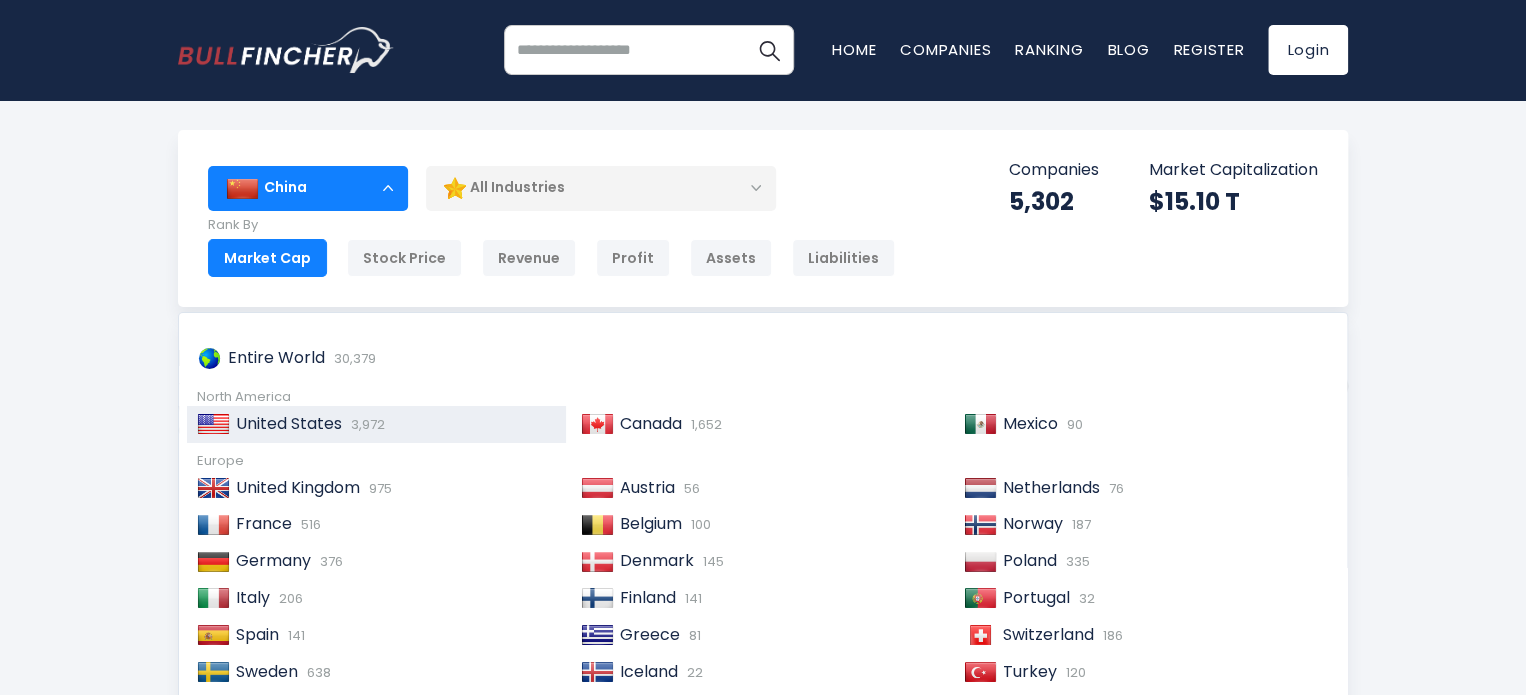 click on "United States" at bounding box center (289, 423) 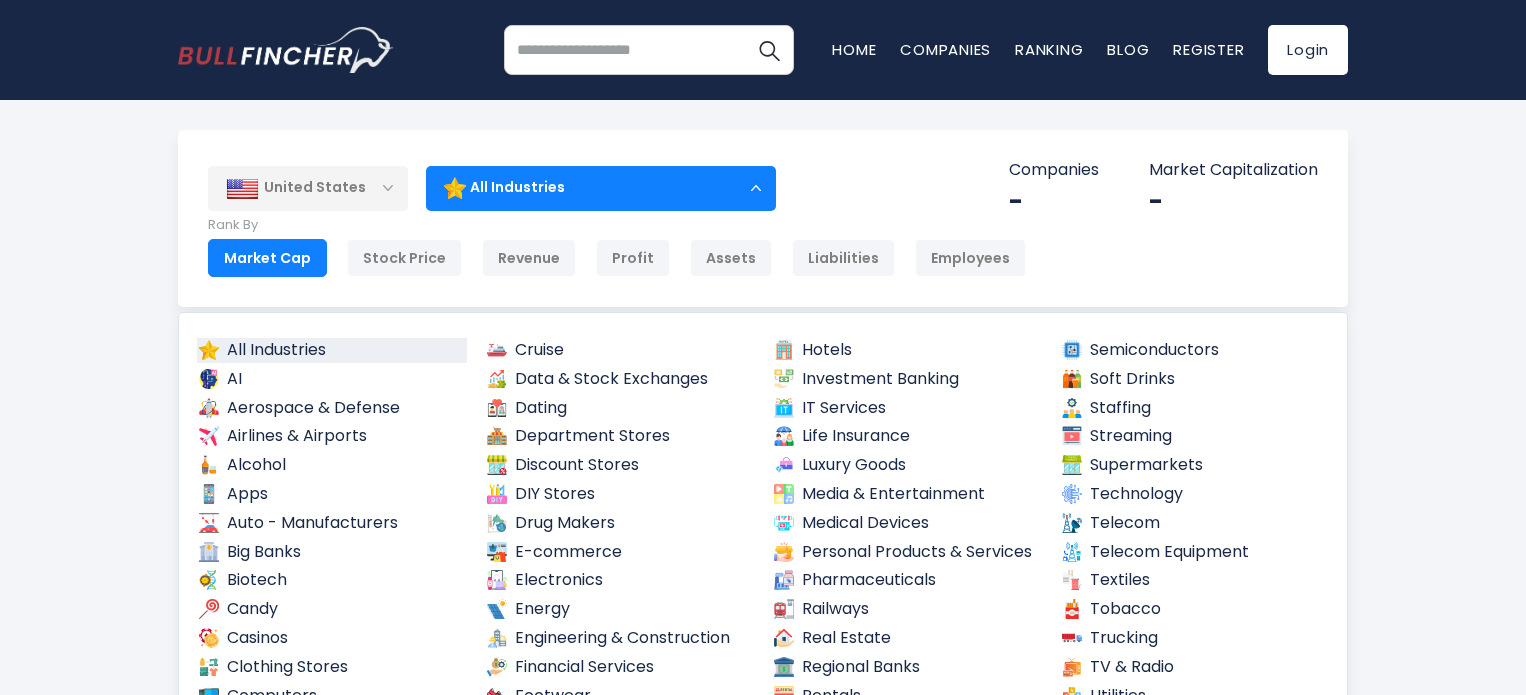 scroll, scrollTop: 0, scrollLeft: 0, axis: both 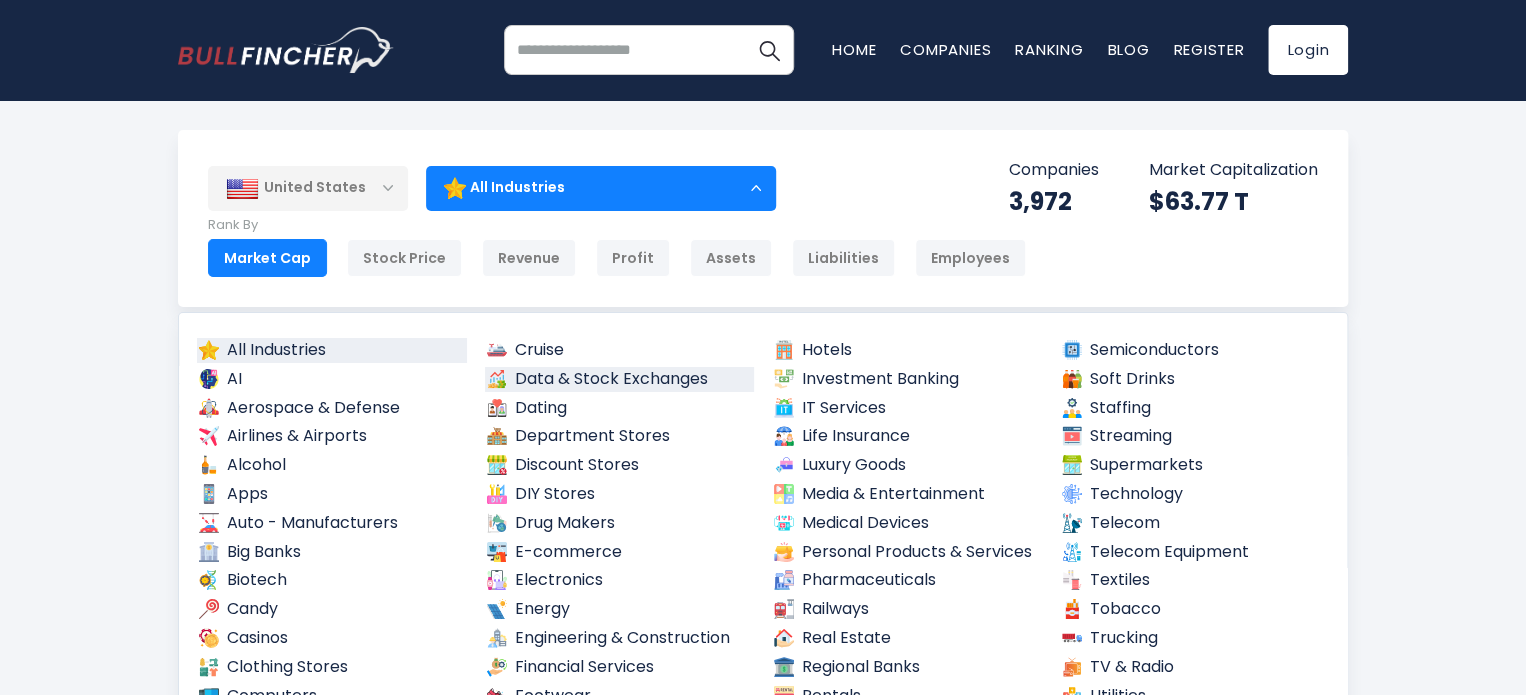 click on "Data & Stock Exchanges" at bounding box center [620, 379] 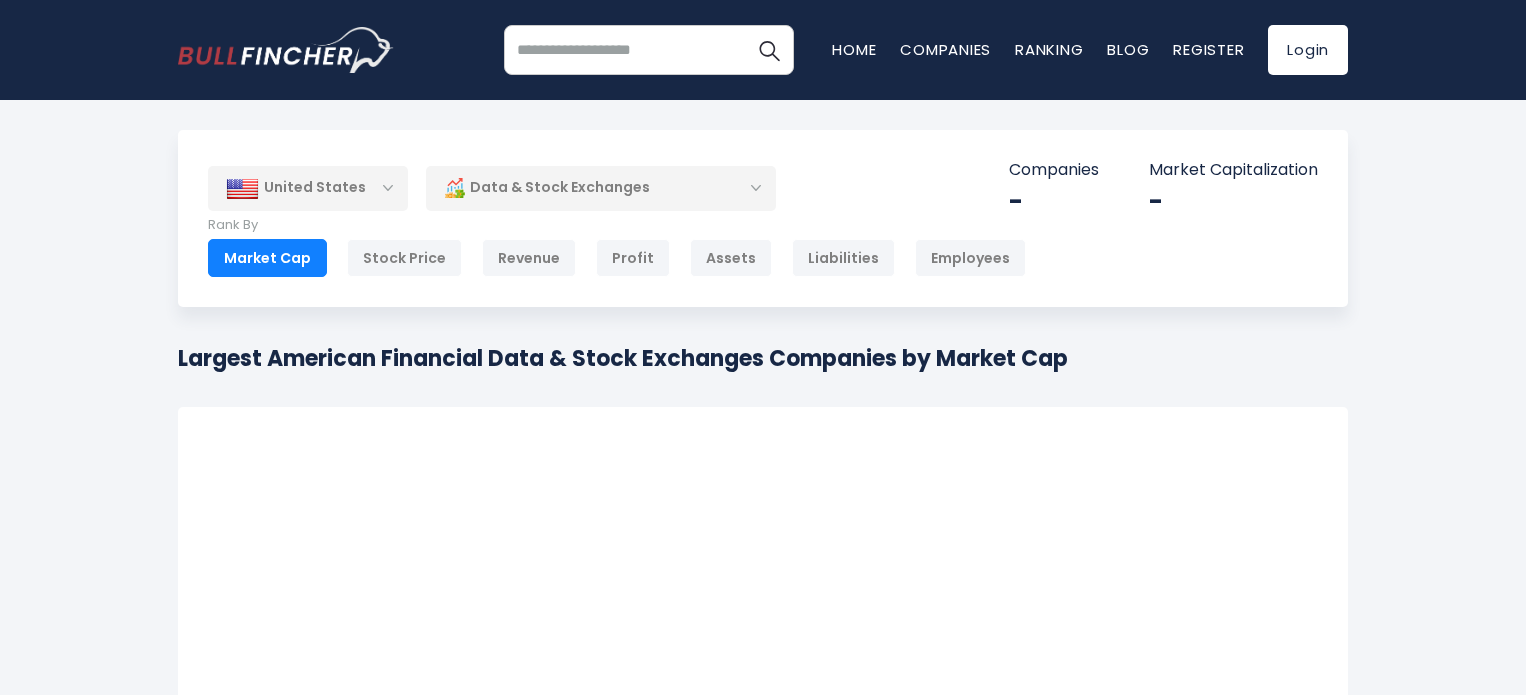 scroll, scrollTop: 0, scrollLeft: 0, axis: both 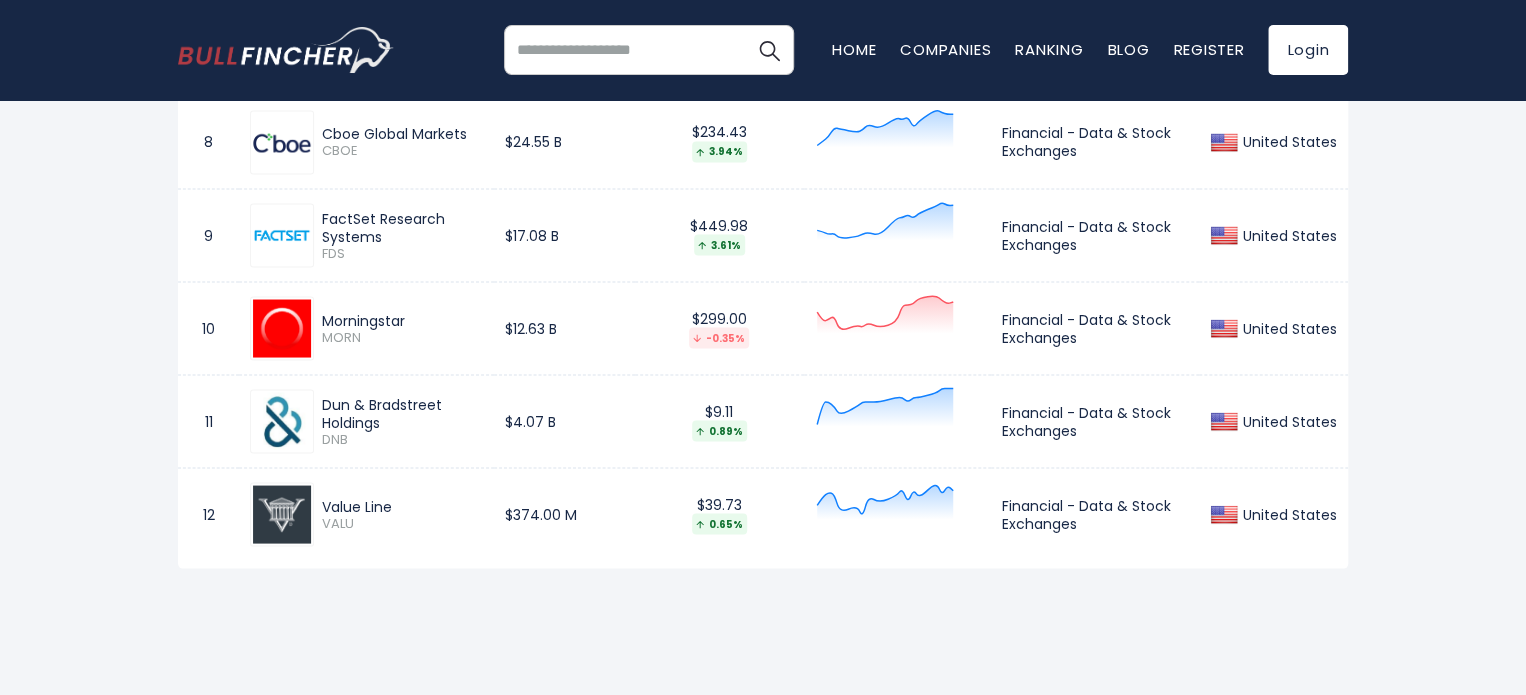 drag, startPoint x: 321, startPoint y: 400, endPoint x: 389, endPoint y: 424, distance: 72.11102 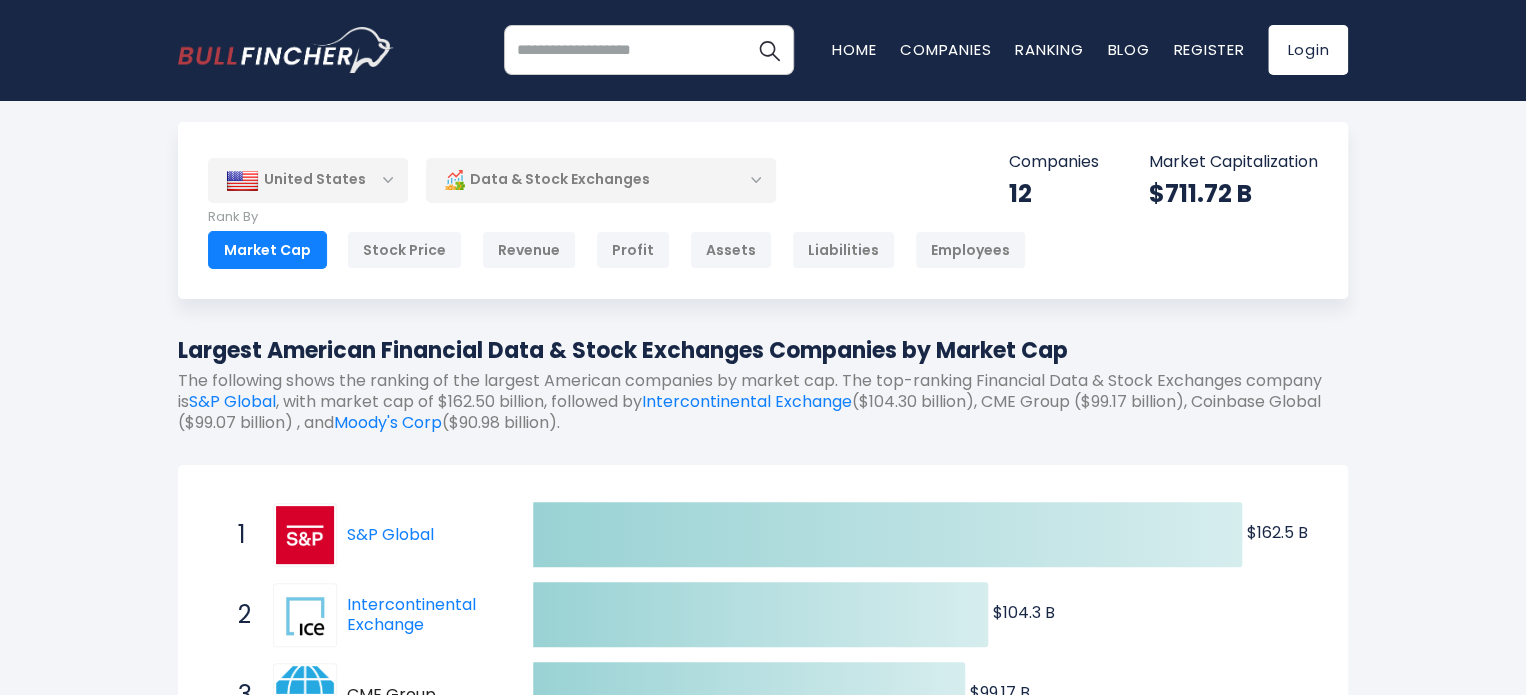 scroll, scrollTop: 0, scrollLeft: 0, axis: both 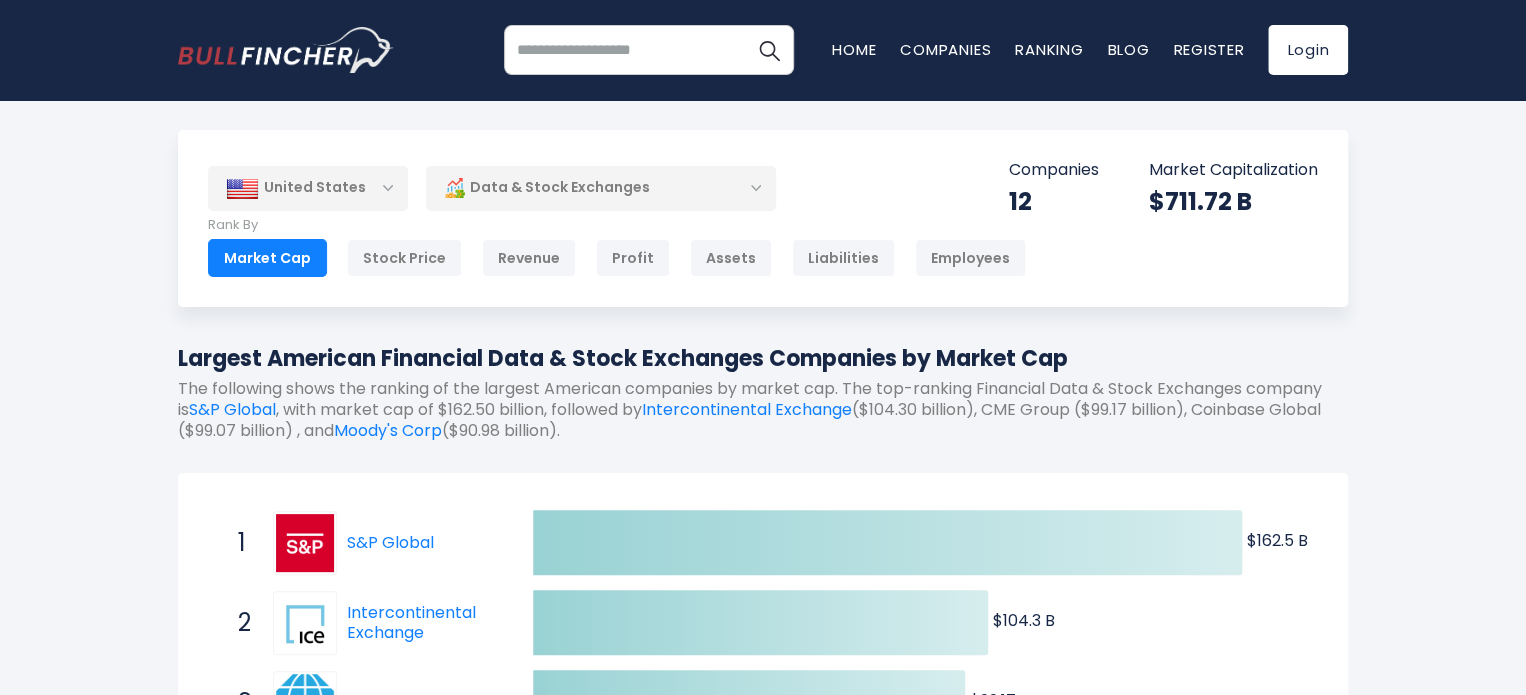 click on "Data & Stock Exchanges" at bounding box center (601, 188) 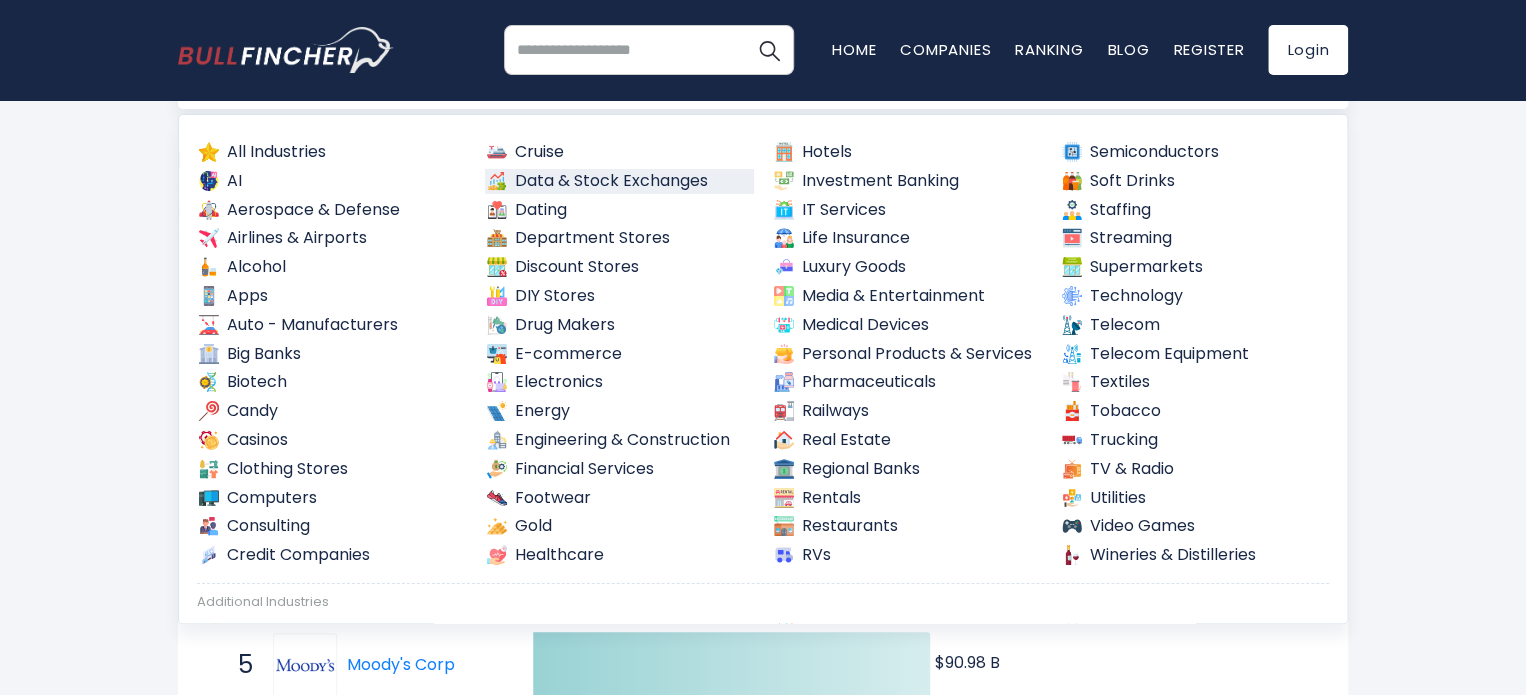 scroll, scrollTop: 200, scrollLeft: 0, axis: vertical 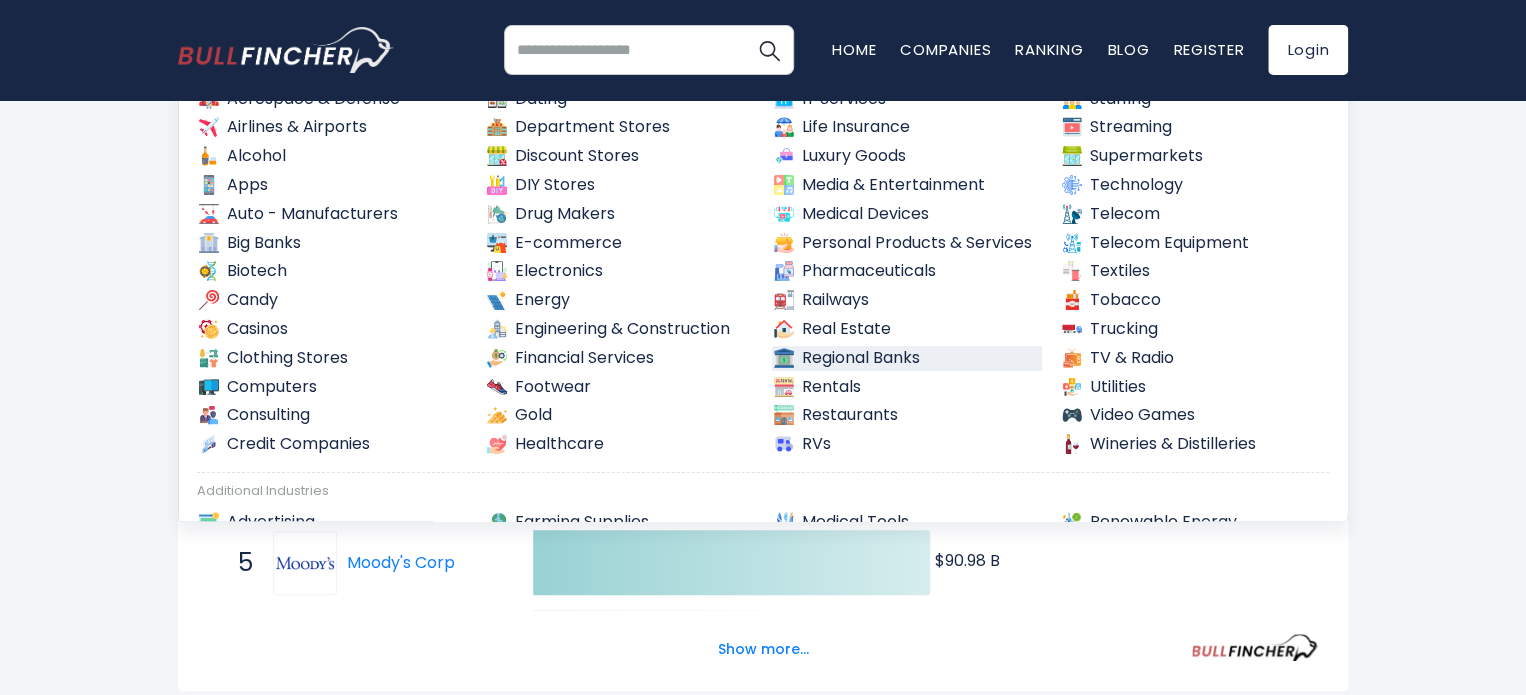 click on "Regional Banks" at bounding box center [907, 358] 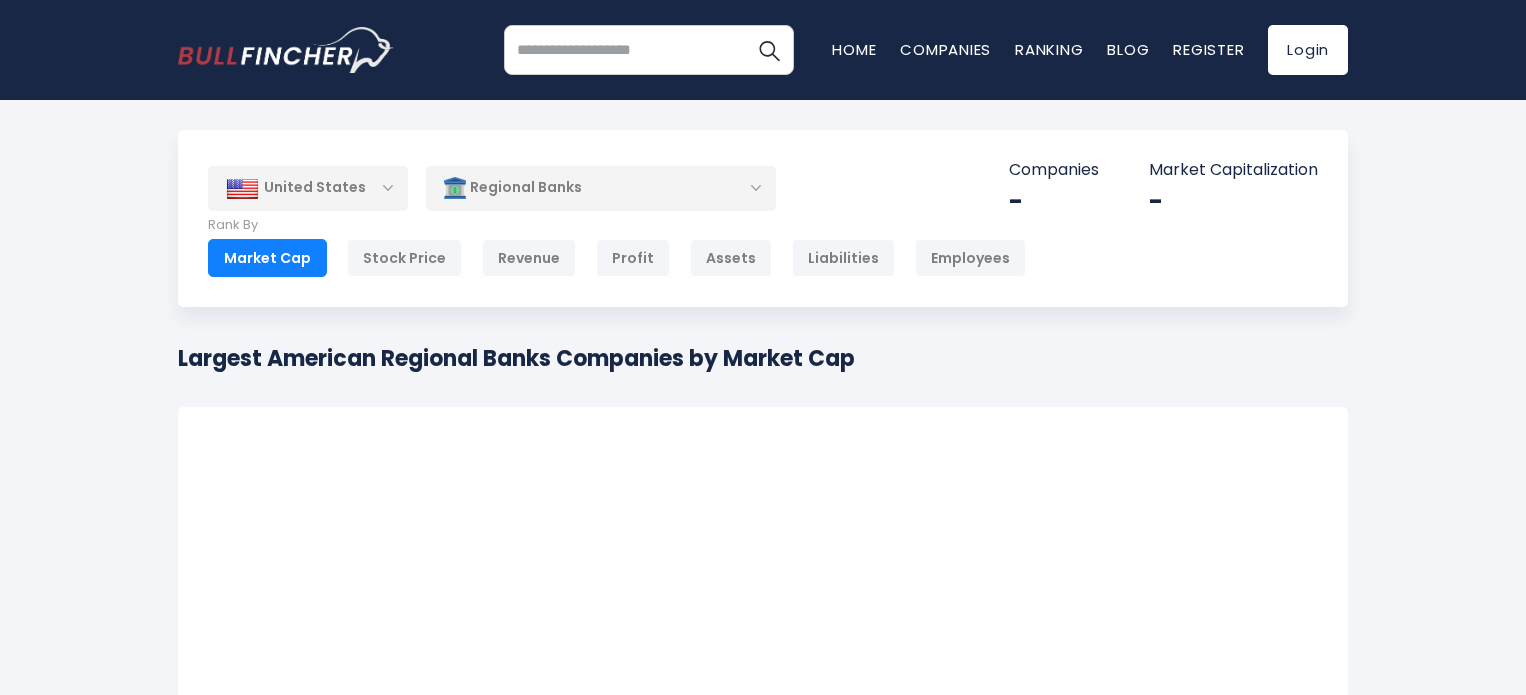 scroll, scrollTop: 0, scrollLeft: 0, axis: both 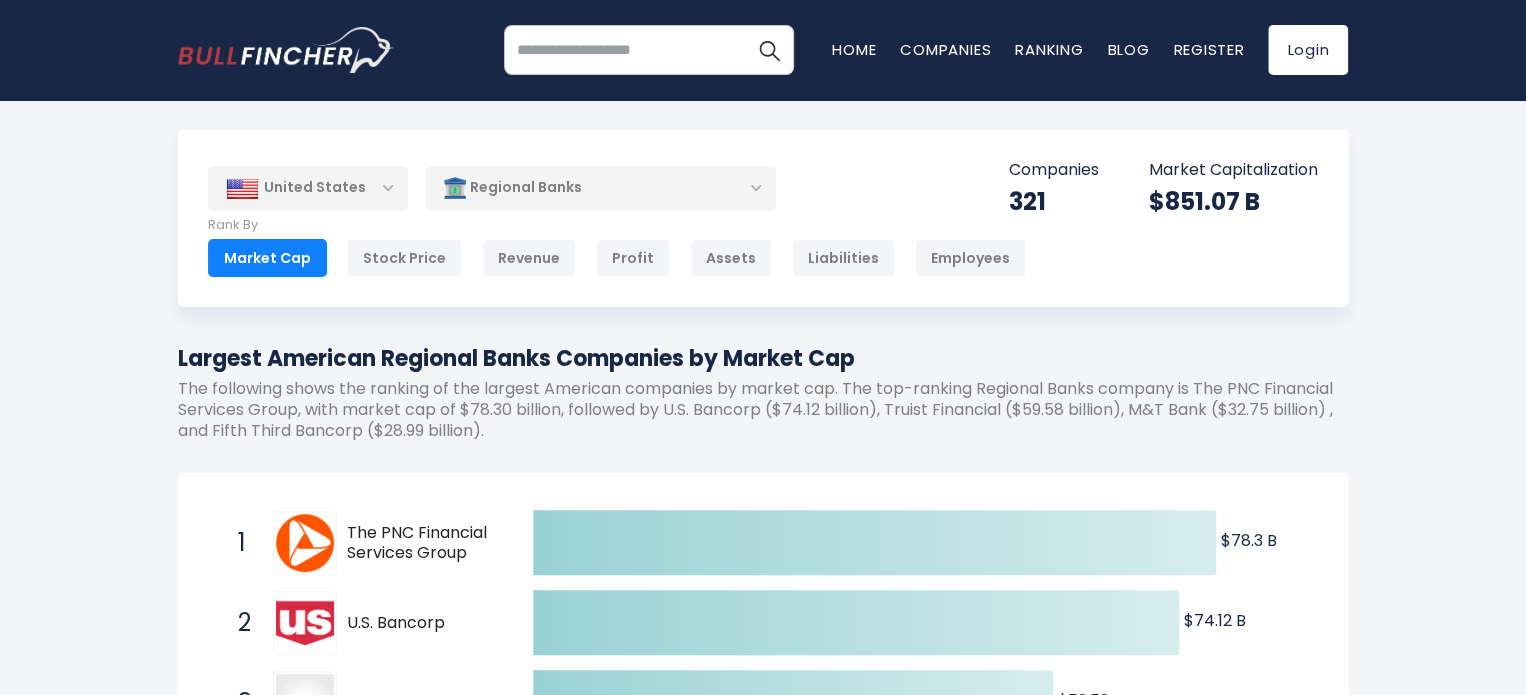 click on "Regional Banks" at bounding box center (601, 188) 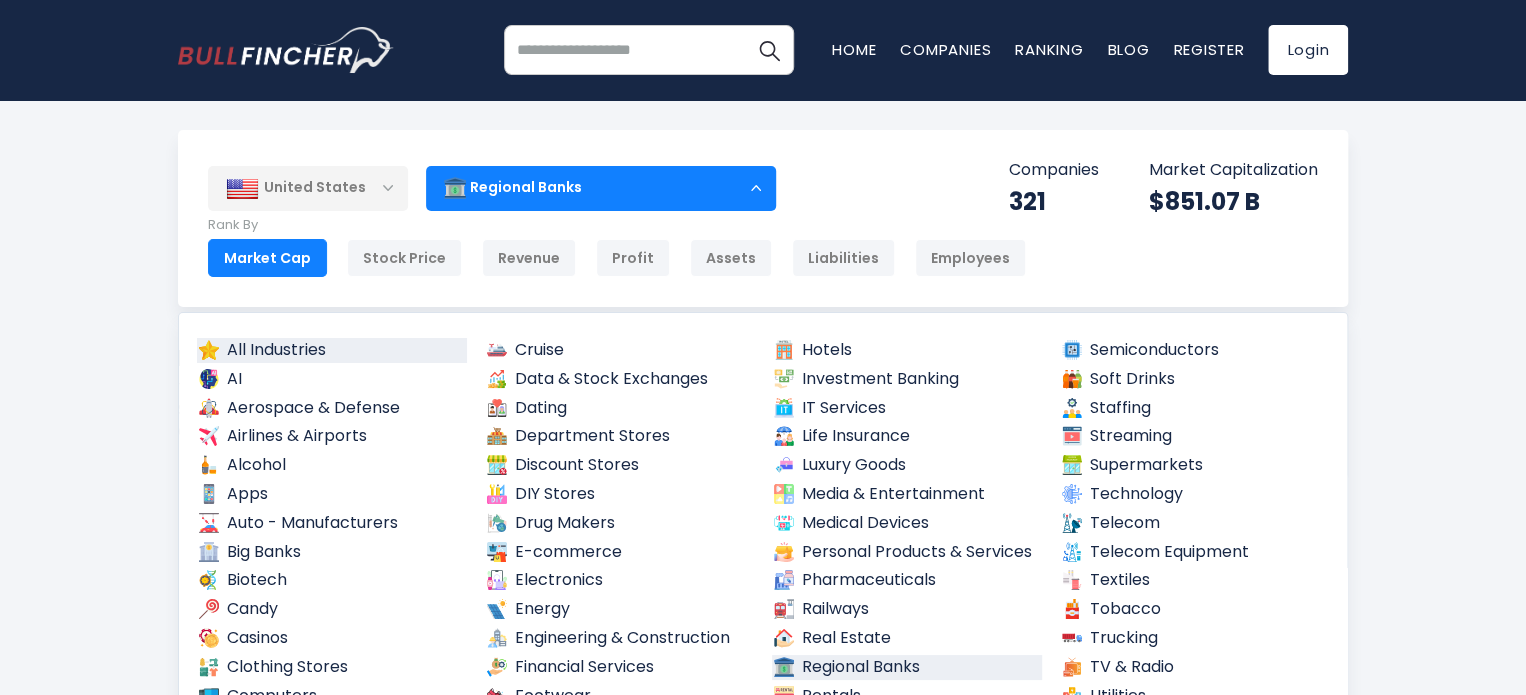 click on "All Industries" at bounding box center [332, 350] 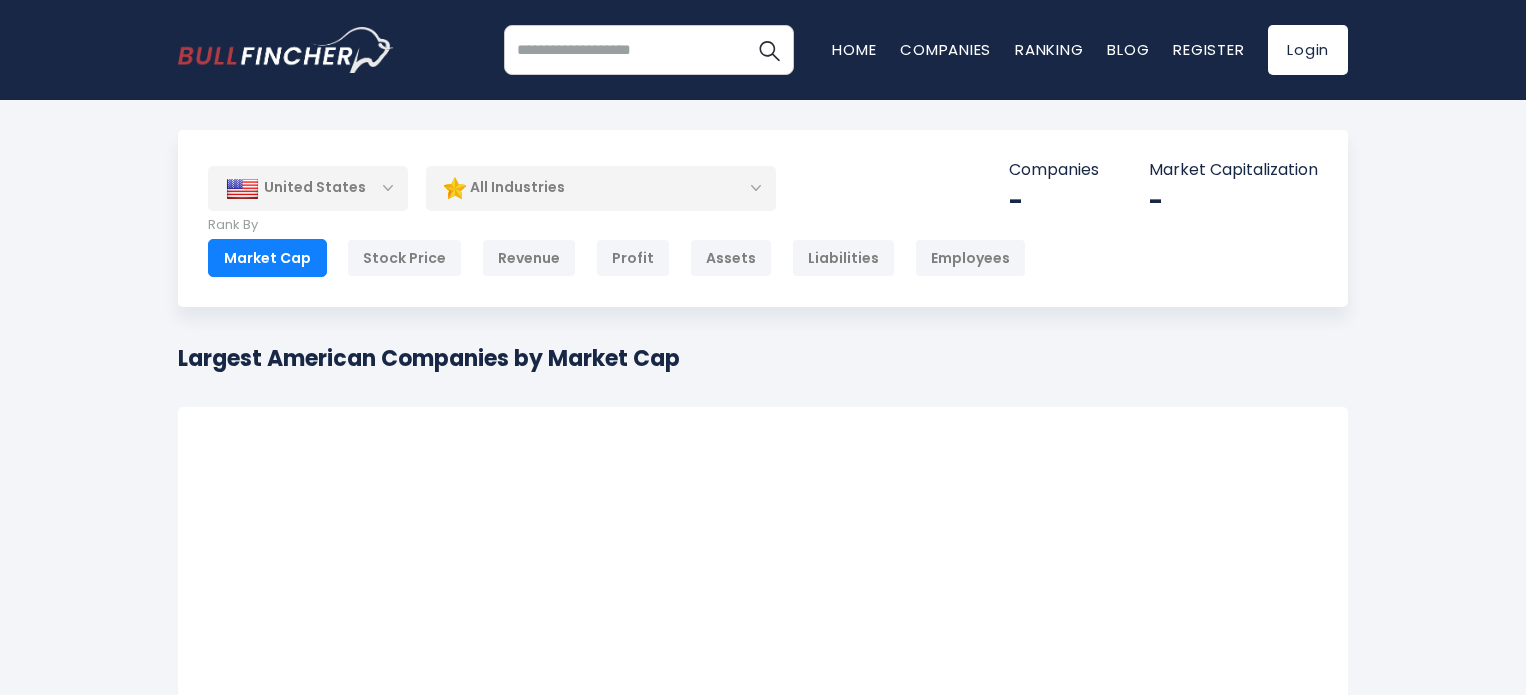 scroll, scrollTop: 0, scrollLeft: 0, axis: both 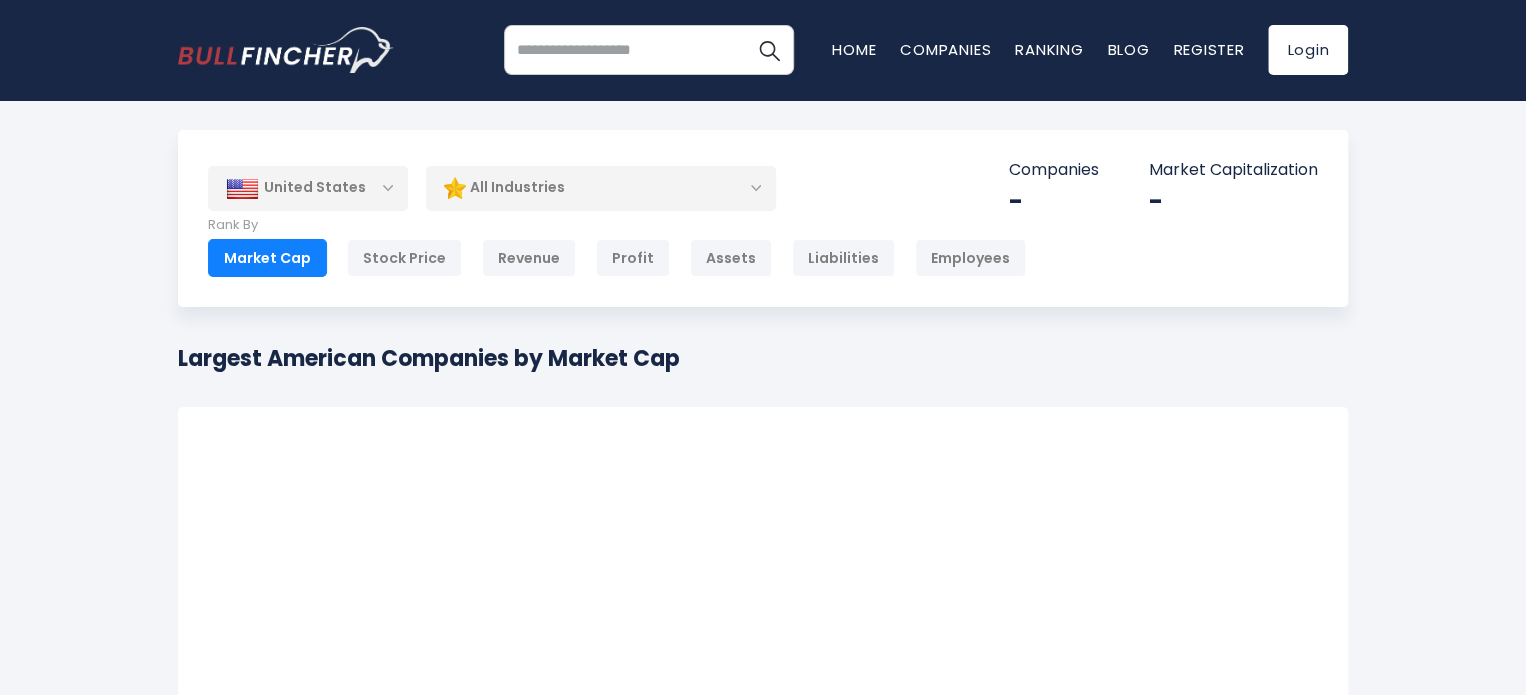 click on "United States" at bounding box center [308, 188] 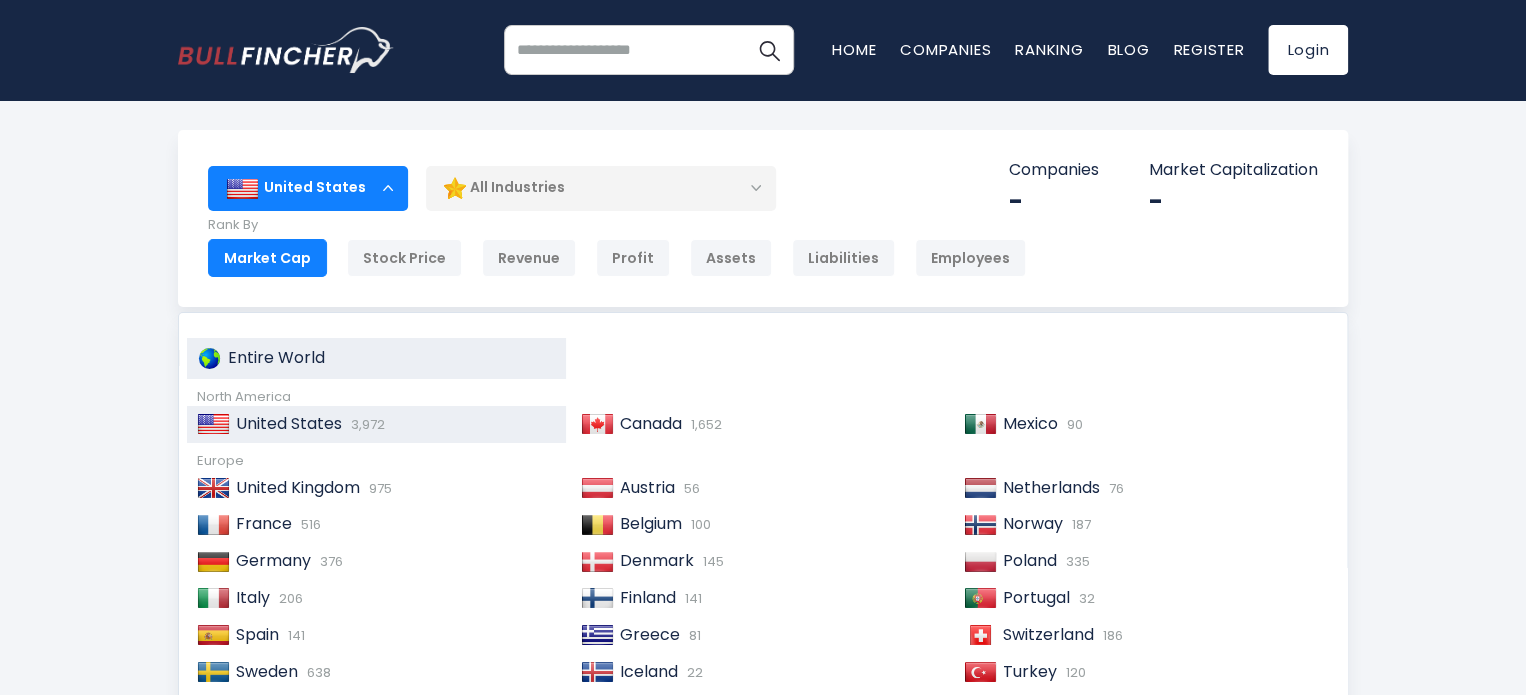 click on "Entire World" at bounding box center (276, 357) 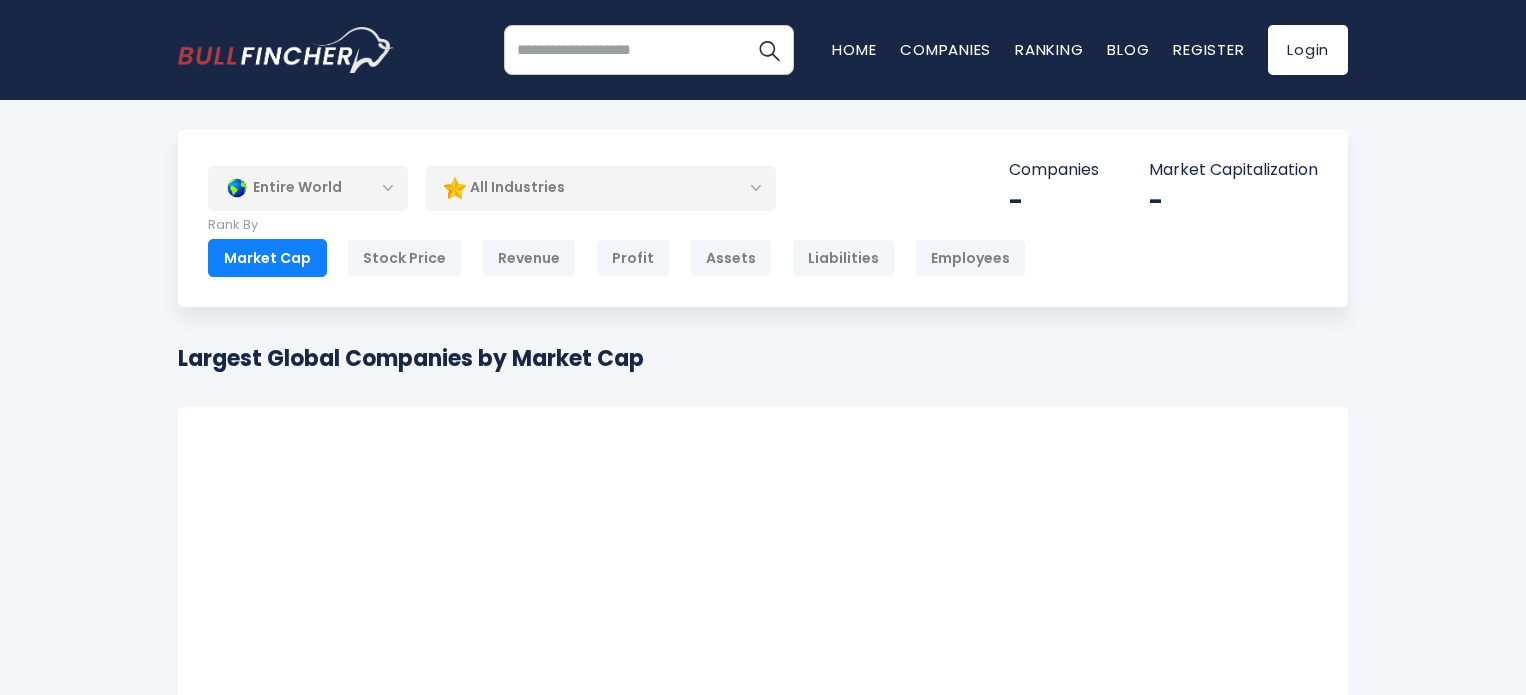 scroll, scrollTop: 0, scrollLeft: 0, axis: both 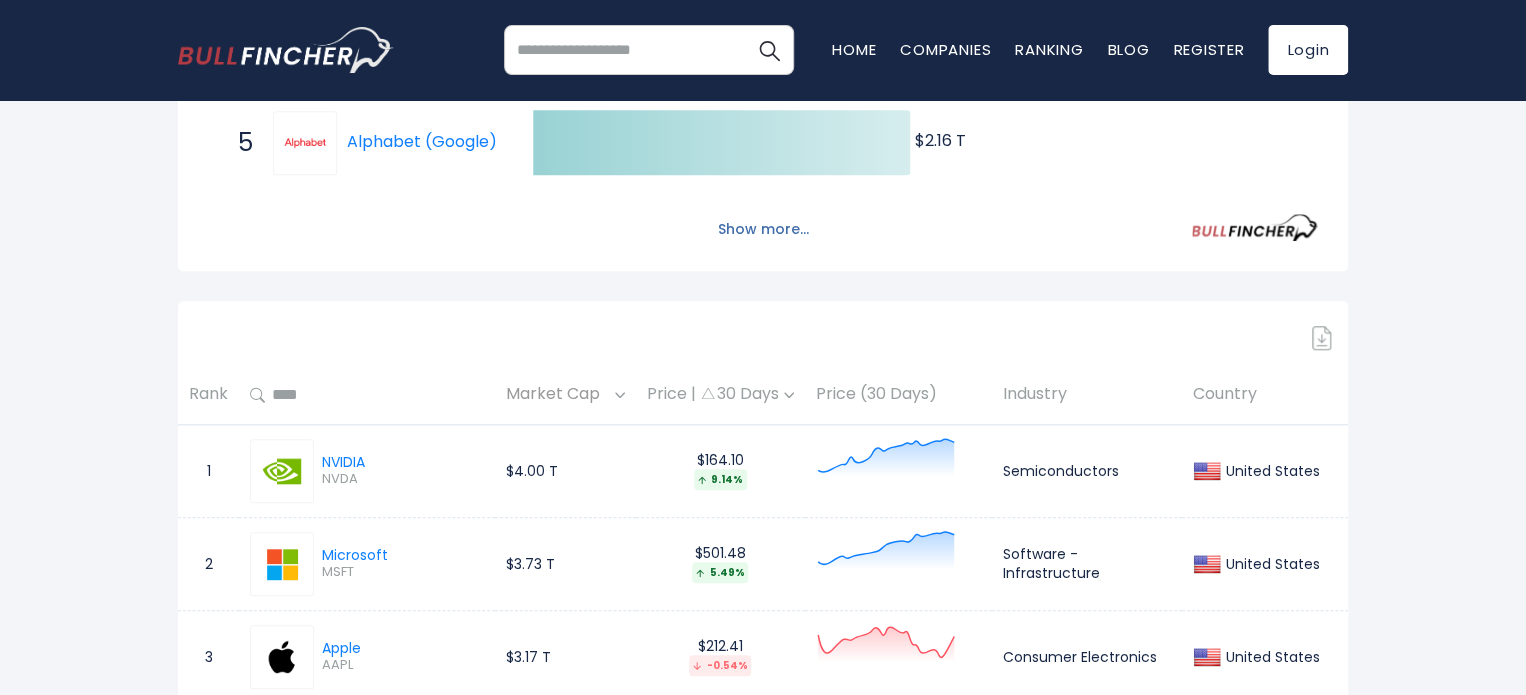 click on "Show more..." at bounding box center [763, 229] 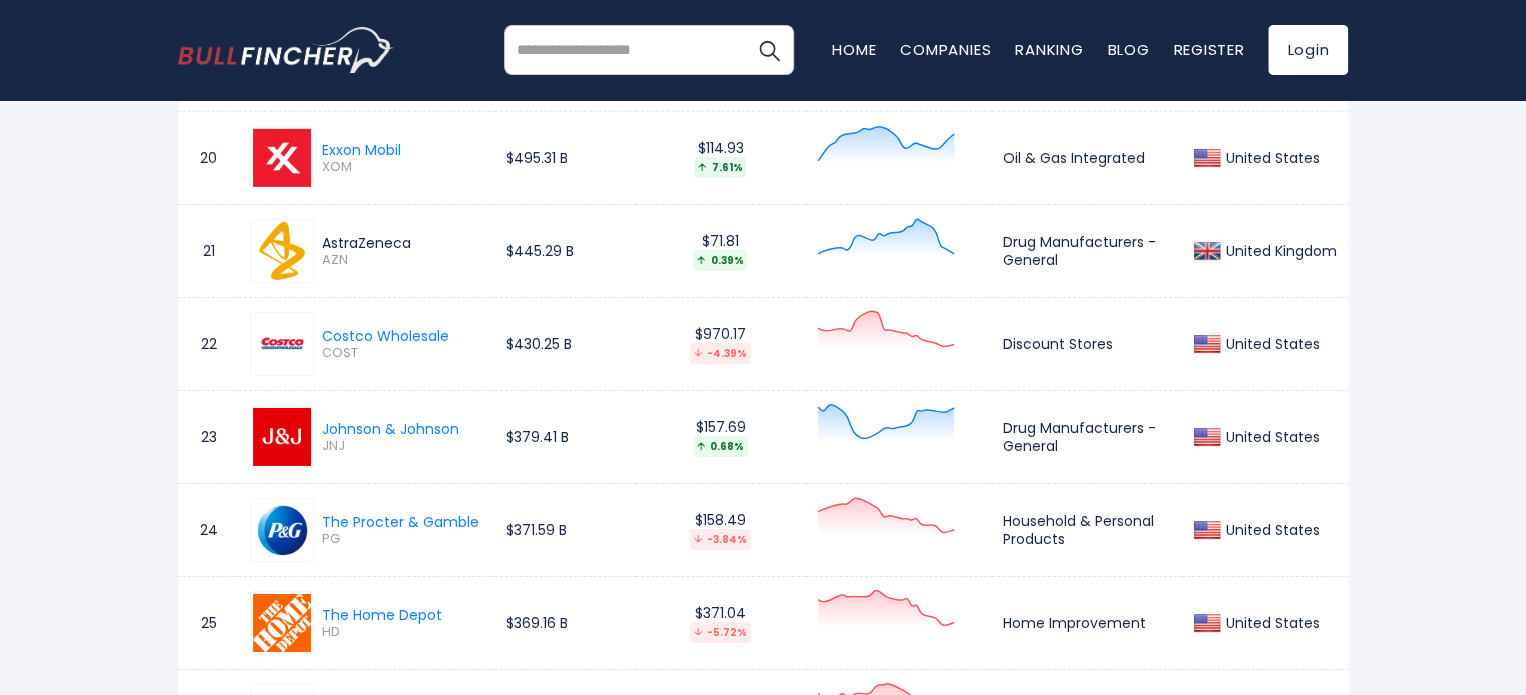 scroll, scrollTop: 3200, scrollLeft: 0, axis: vertical 